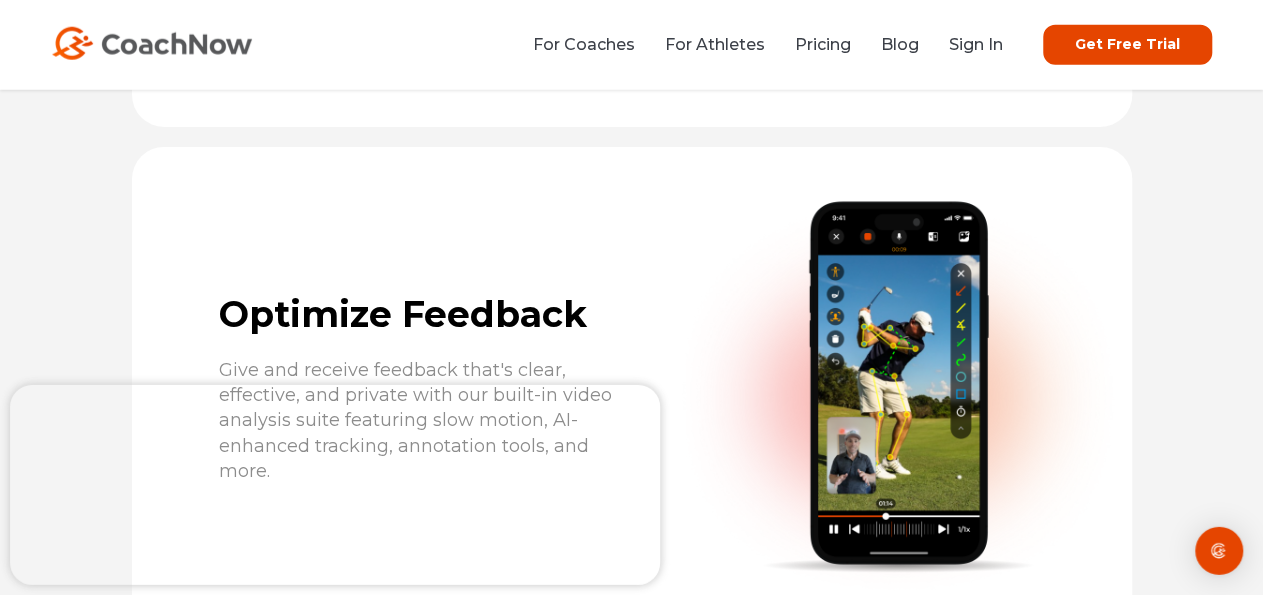 scroll, scrollTop: 3328, scrollLeft: 0, axis: vertical 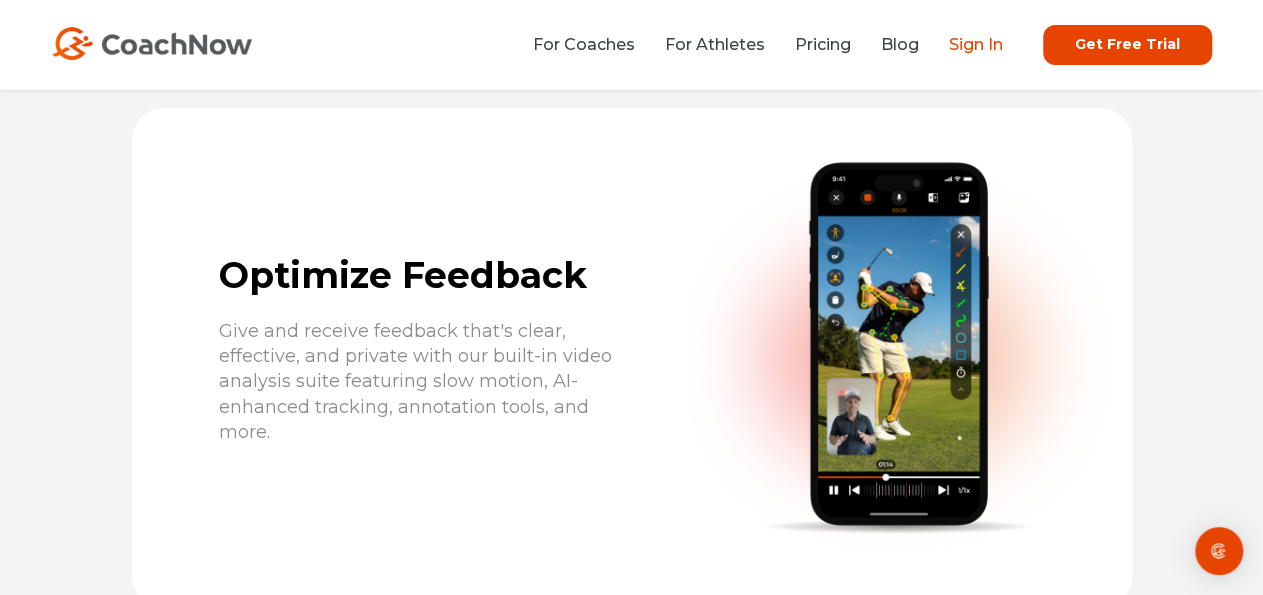 click on "Sign In" at bounding box center [976, 44] 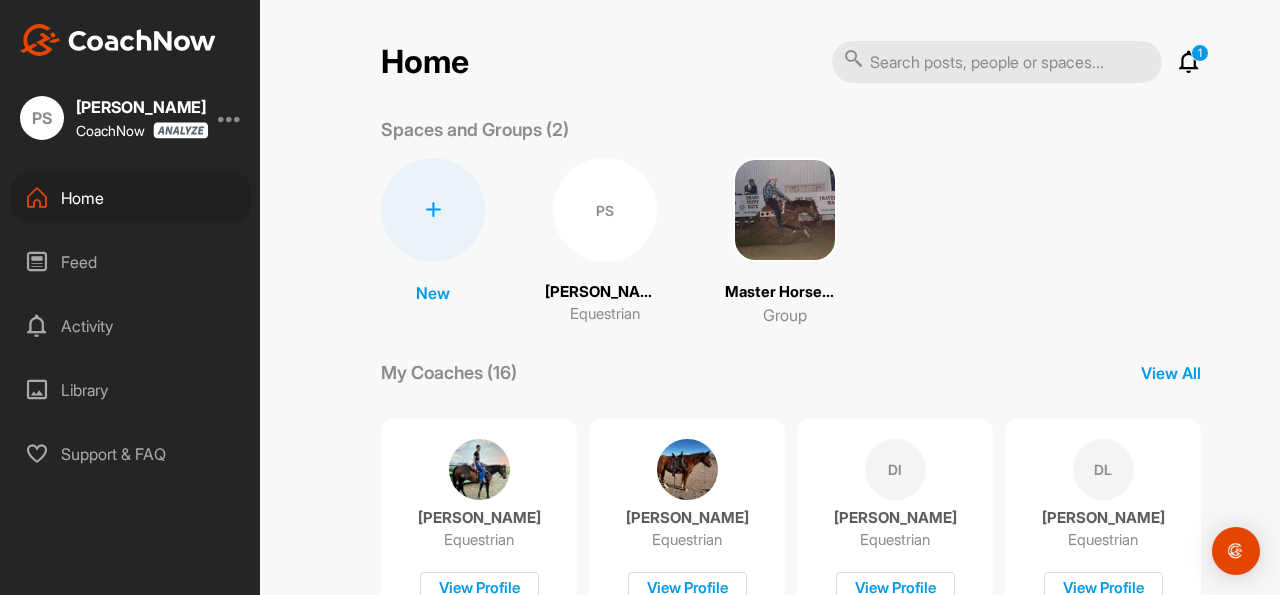 scroll, scrollTop: 0, scrollLeft: 0, axis: both 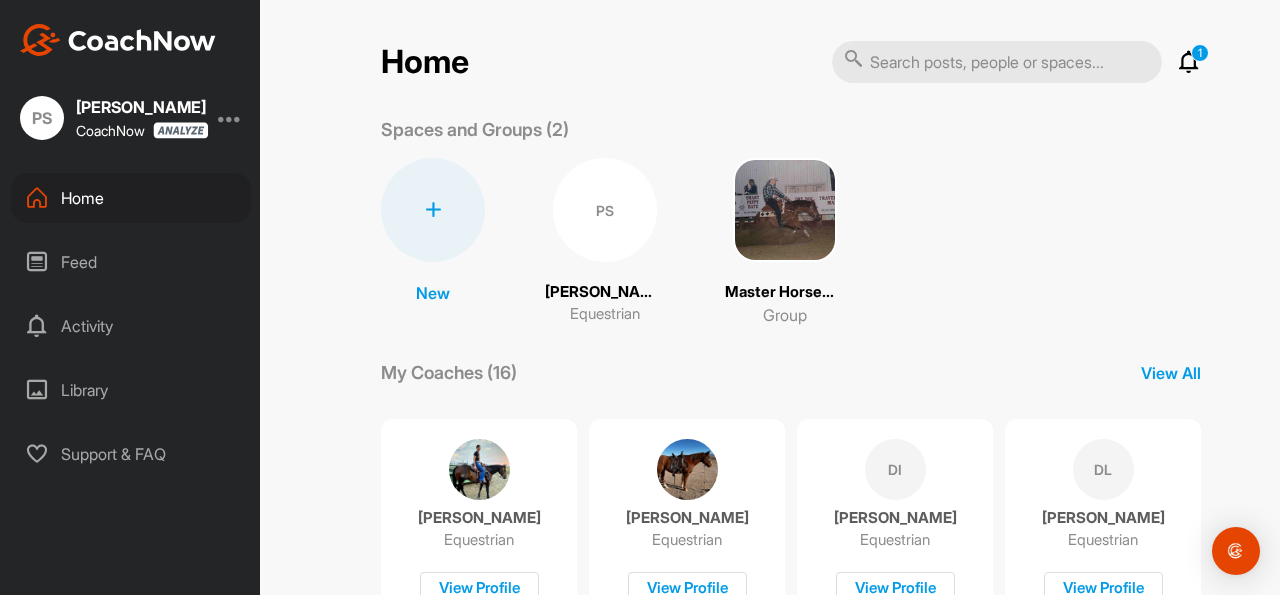 click on "PS" at bounding box center (605, 210) 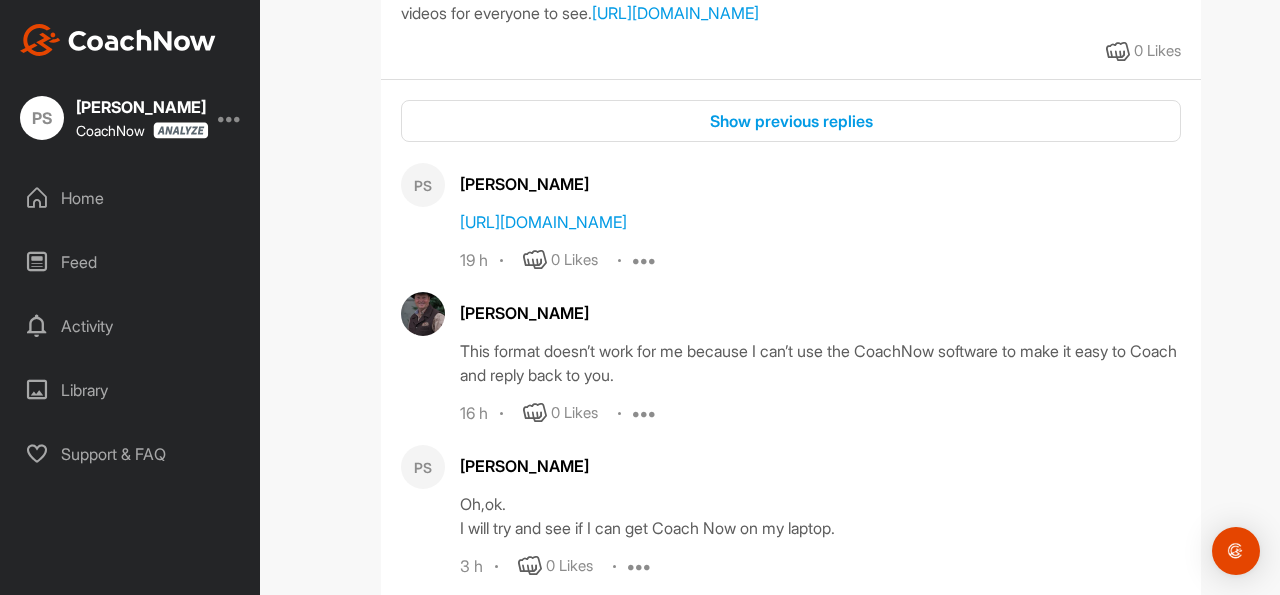 scroll, scrollTop: 0, scrollLeft: 0, axis: both 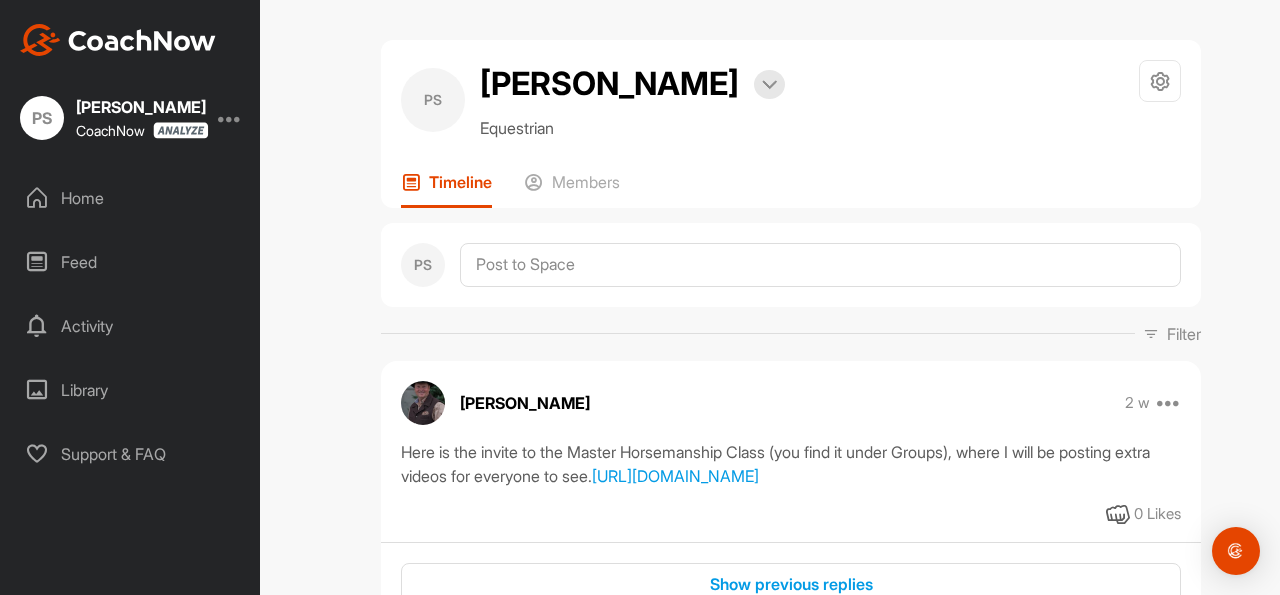 click at bounding box center [118, 40] 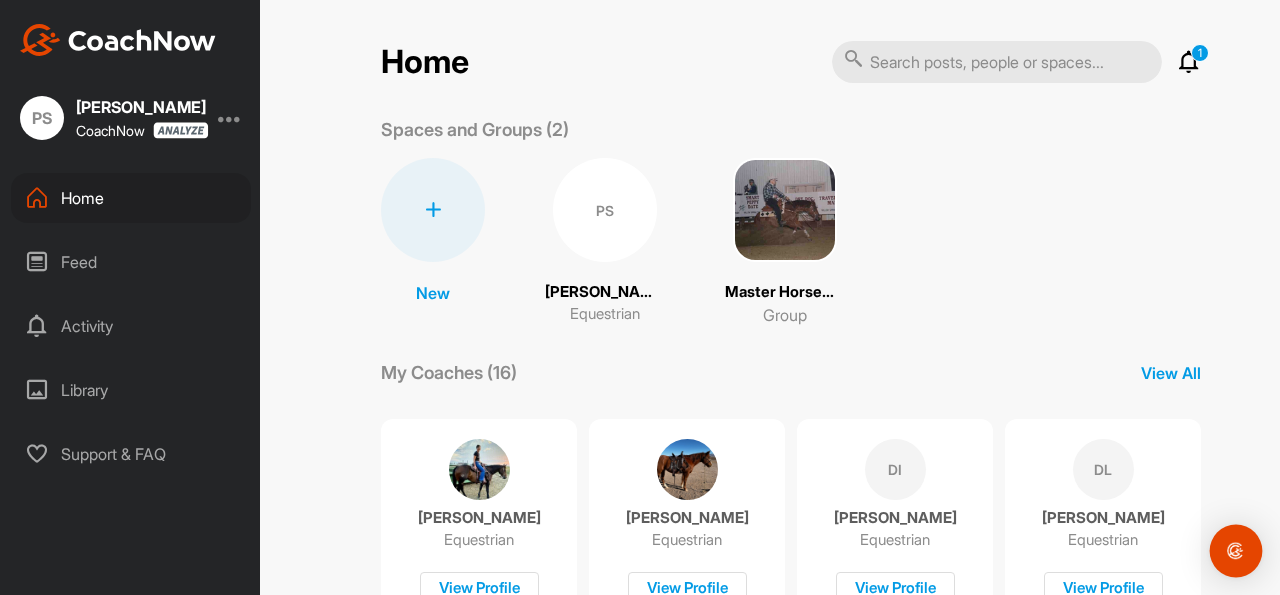 click at bounding box center [1236, 551] 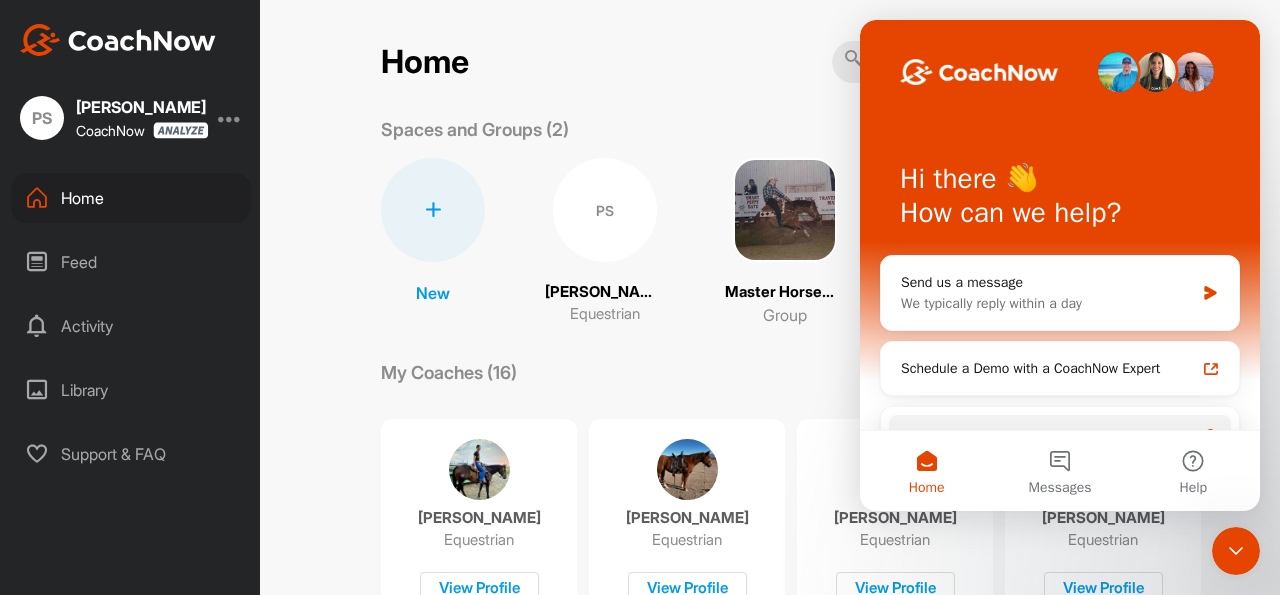 scroll, scrollTop: 0, scrollLeft: 0, axis: both 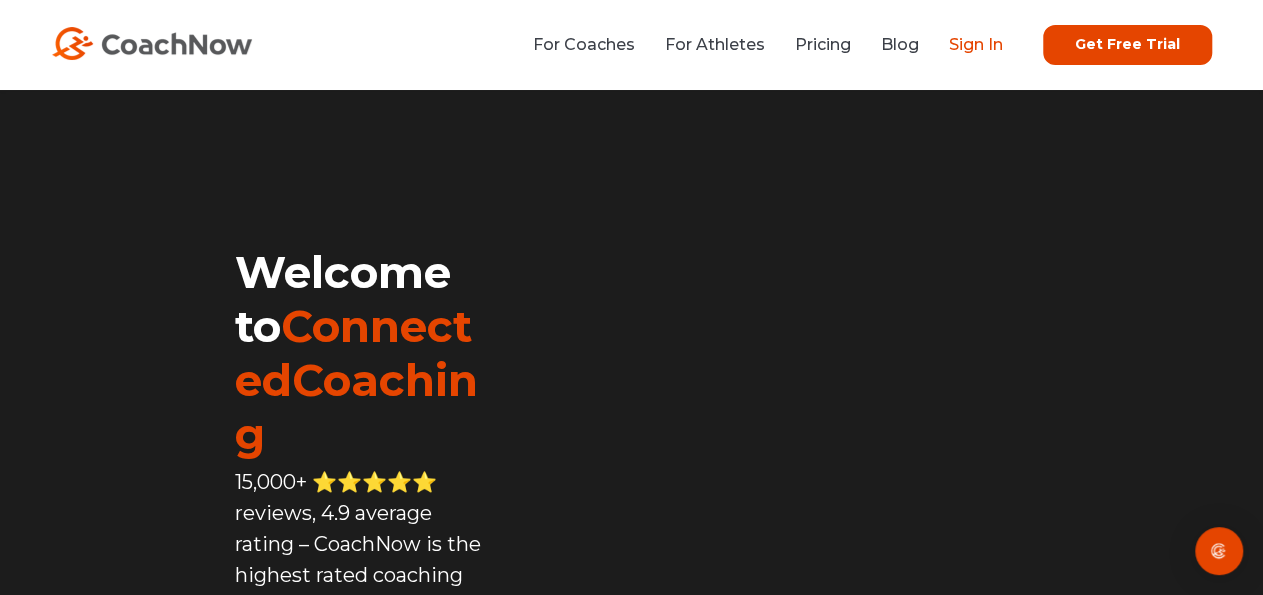 click on "Sign In" at bounding box center [976, 44] 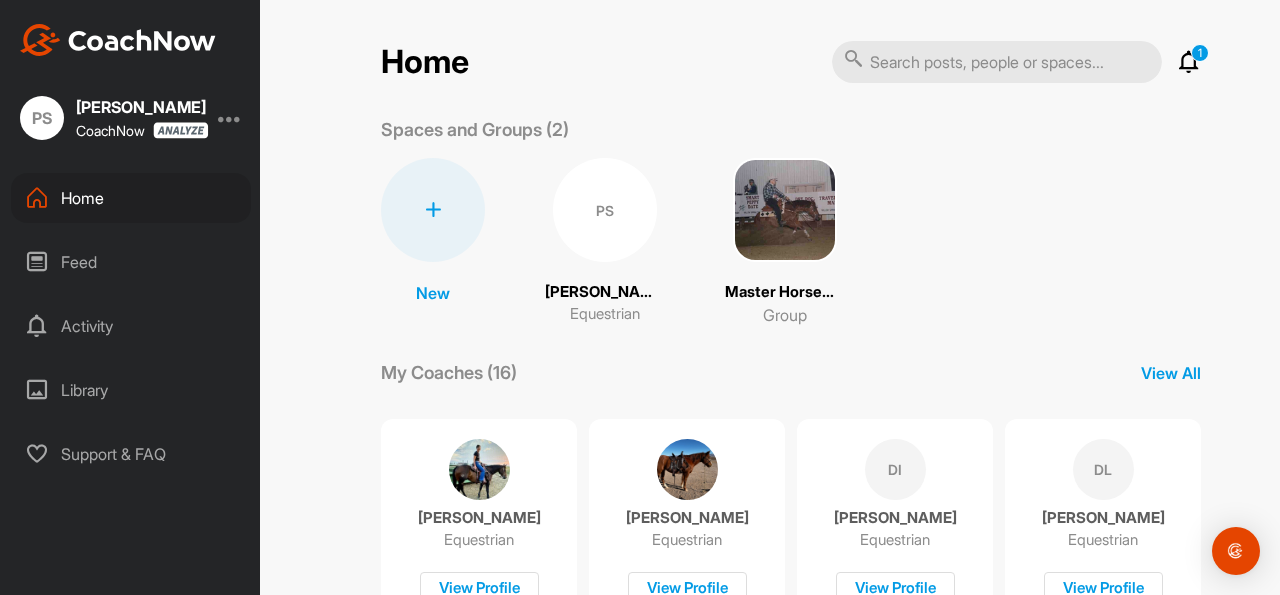 scroll, scrollTop: 0, scrollLeft: 0, axis: both 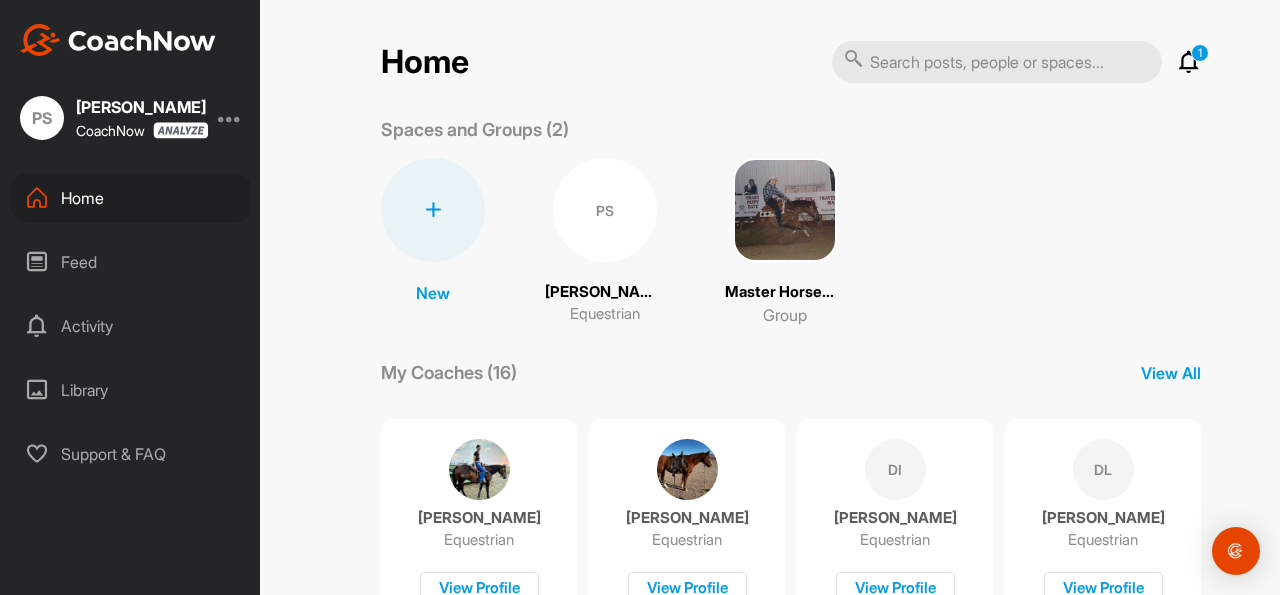 click on "Home 1 Notifications Invitations [DATE] [PERSON_NAME]   replied to a post : "This format doesn’t work fo..." 16 h  • [PERSON_NAME] / Equestrian This Week [PERSON_NAME]   liked your post . 2 d  • [PERSON_NAME] / Equestrian [PERSON_NAME]   liked your post . 3 d  • [PERSON_NAME] / Equestrian [PERSON_NAME]   created a post : "[PERSON_NAME] AND [PERSON_NAME] ARE ON......" 3 d  • Master Horsemanship Class / General [PERSON_NAME]   created a post : "OUR APPOLOGIES! FOR TONIGHT..." 3 d  • Master Horsemanship Class / General [PERSON_NAME]   replied to a post : "Perfect!
If she doesn’t re..." 4 d  • [PERSON_NAME] / Equestrian [PERSON_NAME]   replied to a post : "How are you handling the buck?" 4 d  • [PERSON_NAME] / Equestrian [PERSON_NAME]   posted an image . 4 d  • Master Horsemanship Class / General [PERSON_NAME]   liked your post . 5 d  • [PERSON_NAME] / Equestrian [PERSON_NAME]   replied to a post : "The girls do that" 5 d  • [PERSON_NAME] / Equestrian MW [PERSON_NAME]   replied to a post : "Such awesome place for thes..." 6 d  • Master Horsemanship Class / General   "" at bounding box center [791, 297] 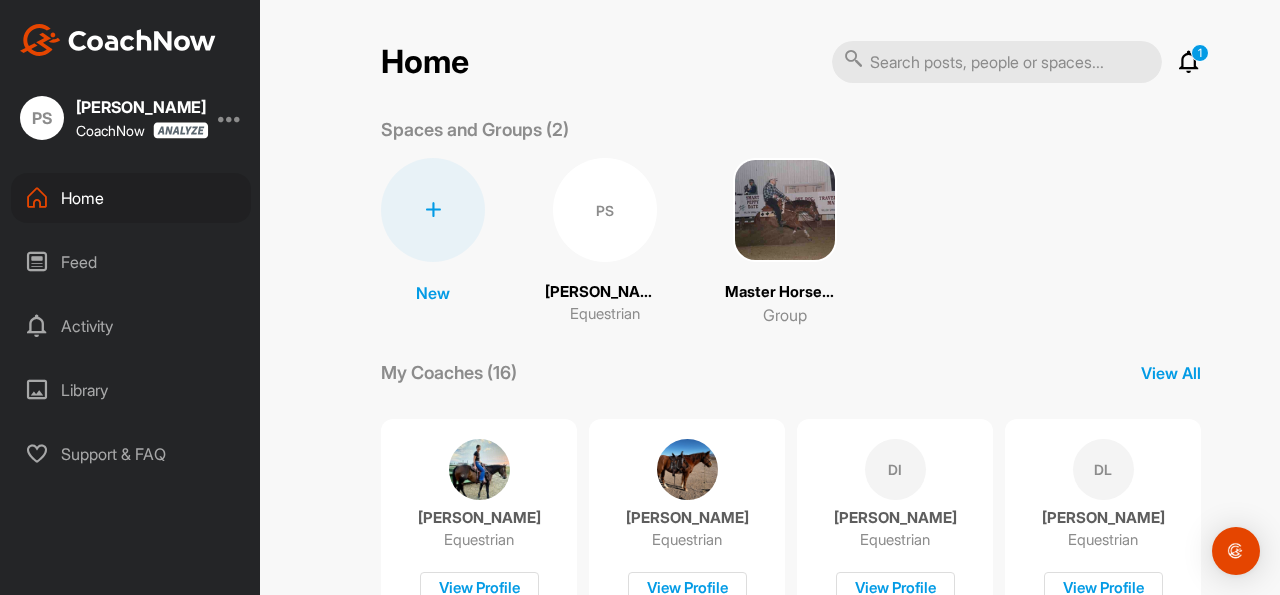 click on "Home 1 Notifications Invitations Today Doug M.   replied to a post : "This format doesn’t work fo..." 16 h  • Paula S. / Equestrian This Week Doug M.   liked your post . 2 d  • Paula Shemming / Equestrian Doug M.   liked your post . 3 d  • Paula Shemming / Equestrian Marianne A.   created a post : "COLBY AND PATRICK ARE ON......" 3 d  • Master Horsemanship Class / General Marianne A.   created a post : "OUR APPOLOGIES! FOR TONIGHT..." 3 d  • Master Horsemanship Class / General Doug M.   replied to a post : "Perfect!
If she doesn’t re..." 4 d  • Paula S. / Equestrian Doug M.   replied to a post : "How are you handling the buck?" 4 d  • Paula S. / Equestrian Marianne A.   posted an image . 4 d  • Master Horsemanship Class / General Doug M.   liked your post . 5 d  • Paula Shemming / Equestrian Doug M.   replied to a post : "The girls do that" 5 d  • Paula S. / Equestrian MW Monica W.   replied to a post : "Such awesome place for thes..." 6 d  • Master Horsemanship Class / General   "" at bounding box center (791, 537) 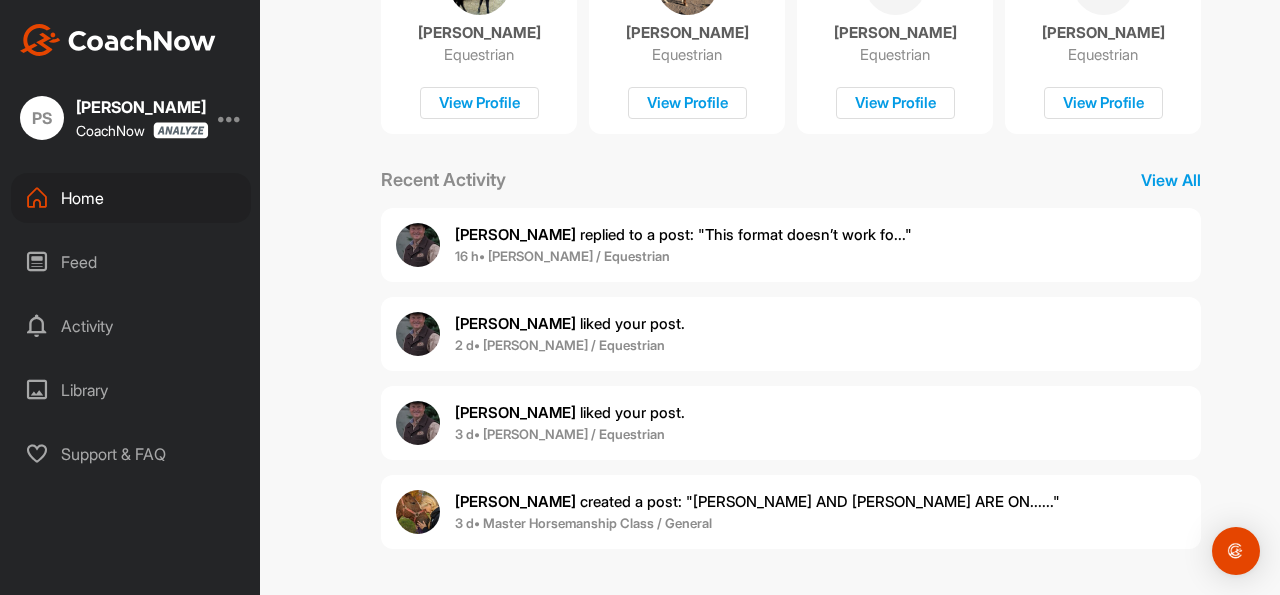 scroll, scrollTop: 0, scrollLeft: 0, axis: both 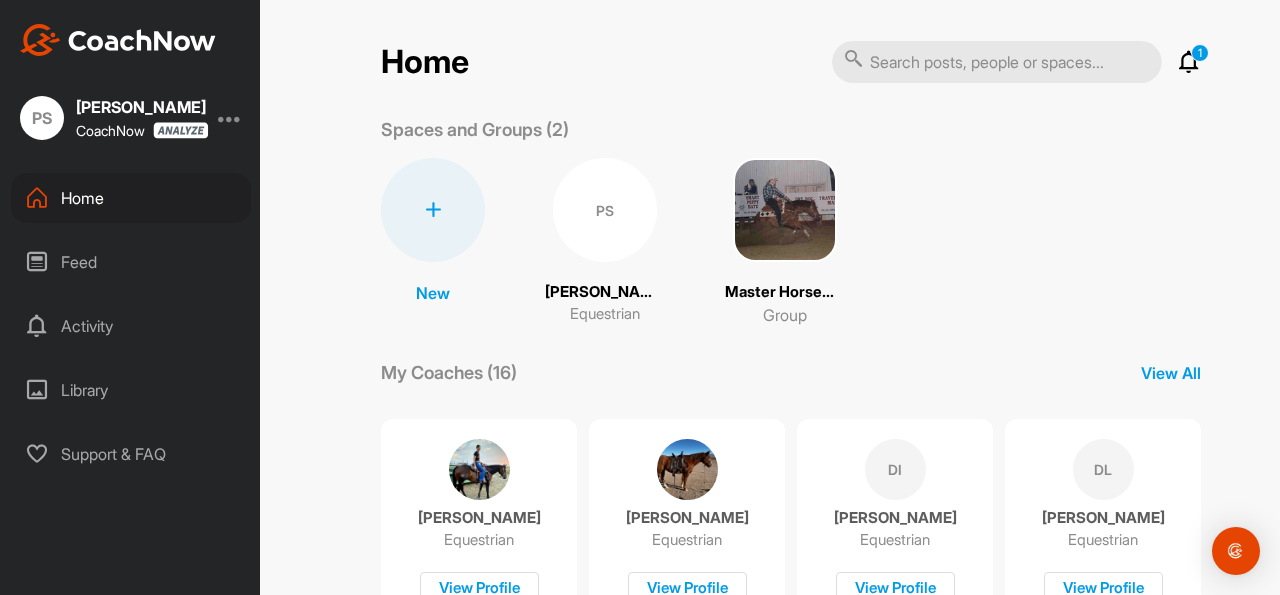 click on "PS" at bounding box center (605, 210) 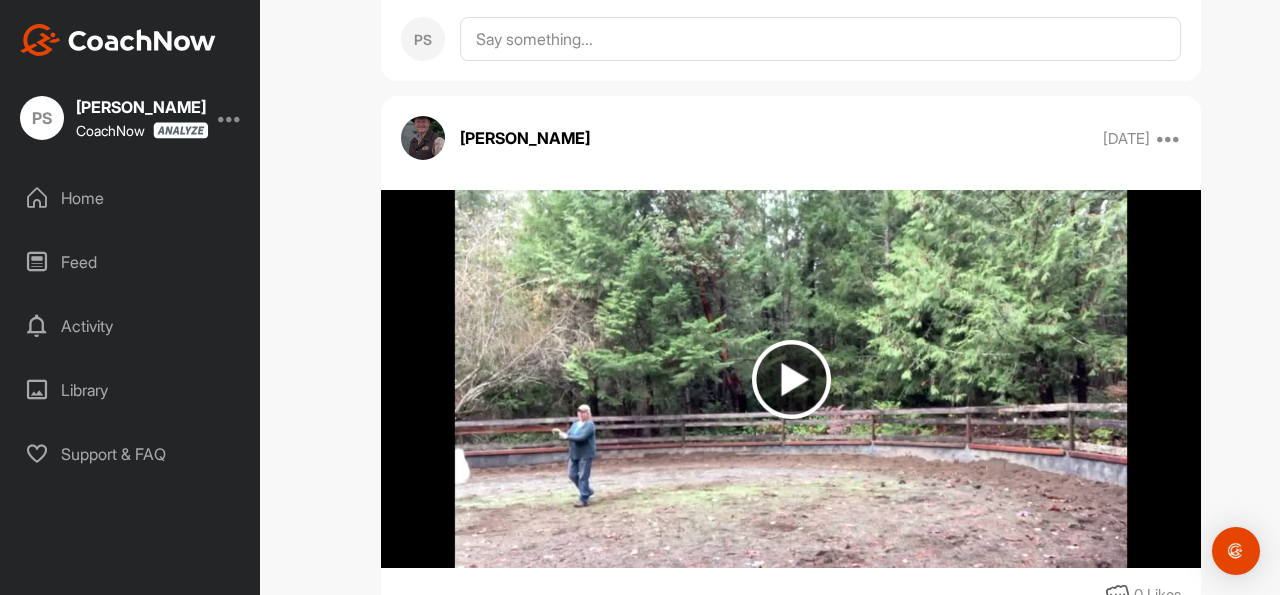 scroll, scrollTop: 348, scrollLeft: 0, axis: vertical 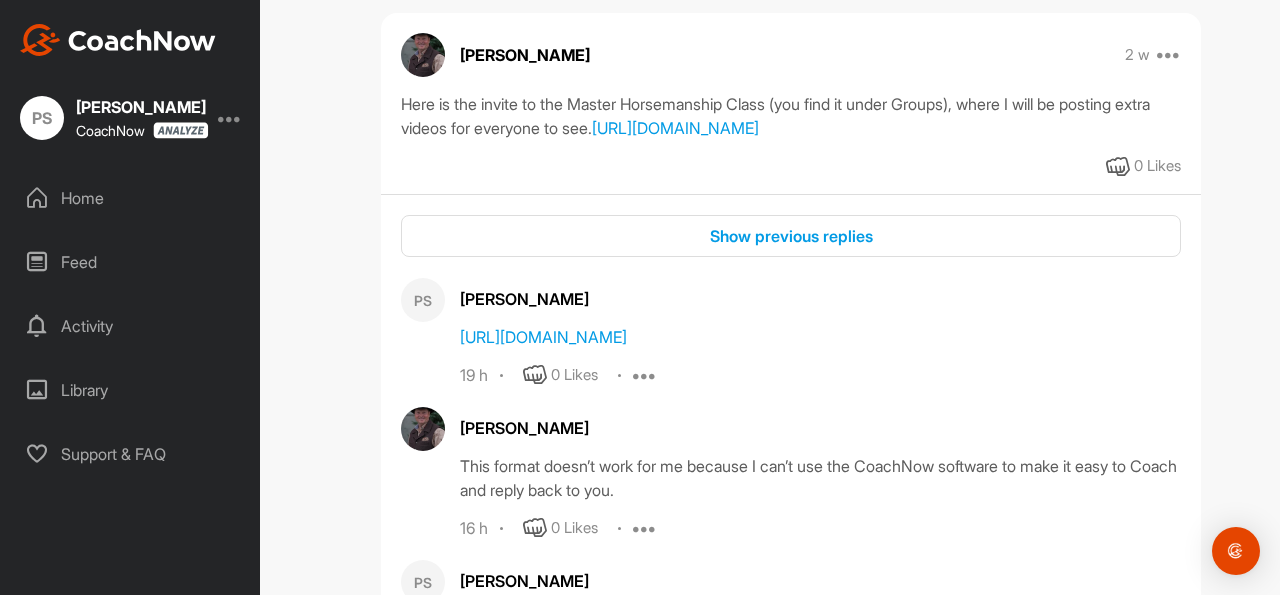 click on "PS Paula Shemming CoachNow" at bounding box center (130, 118) 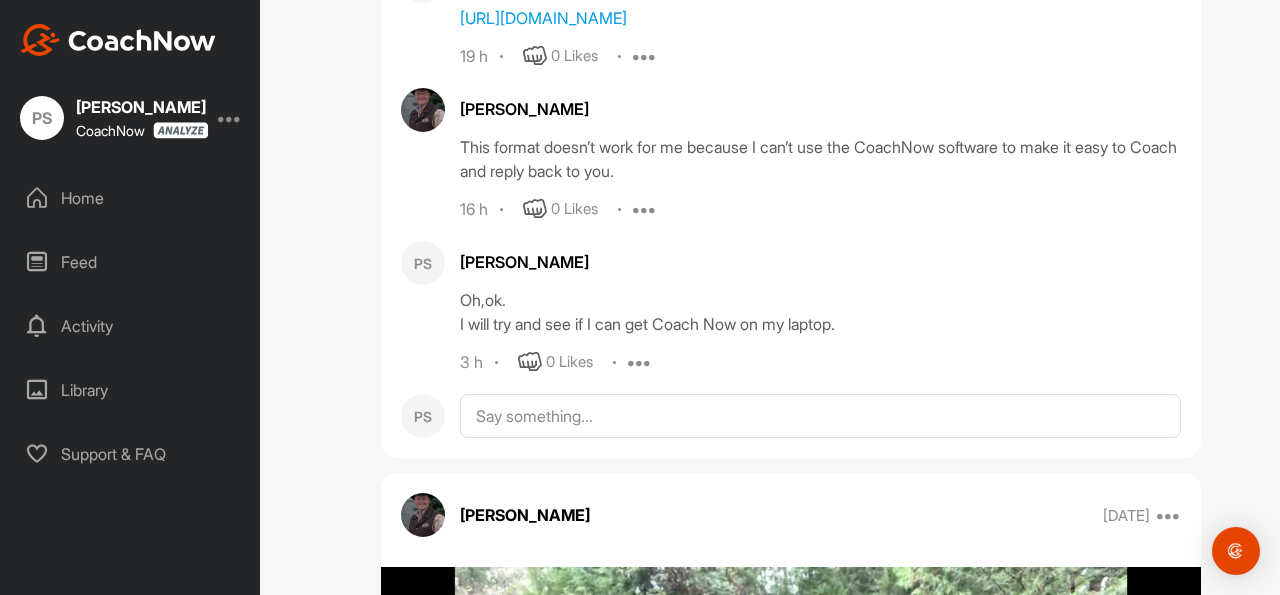 scroll, scrollTop: 0, scrollLeft: 0, axis: both 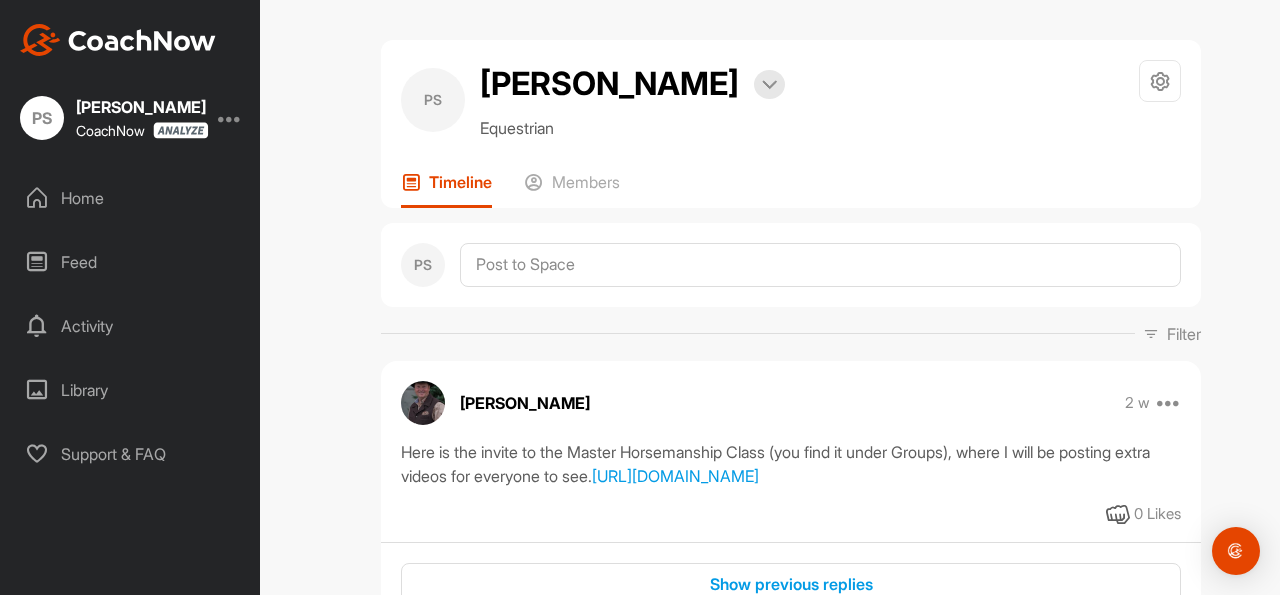 click on "PS" at bounding box center (433, 100) 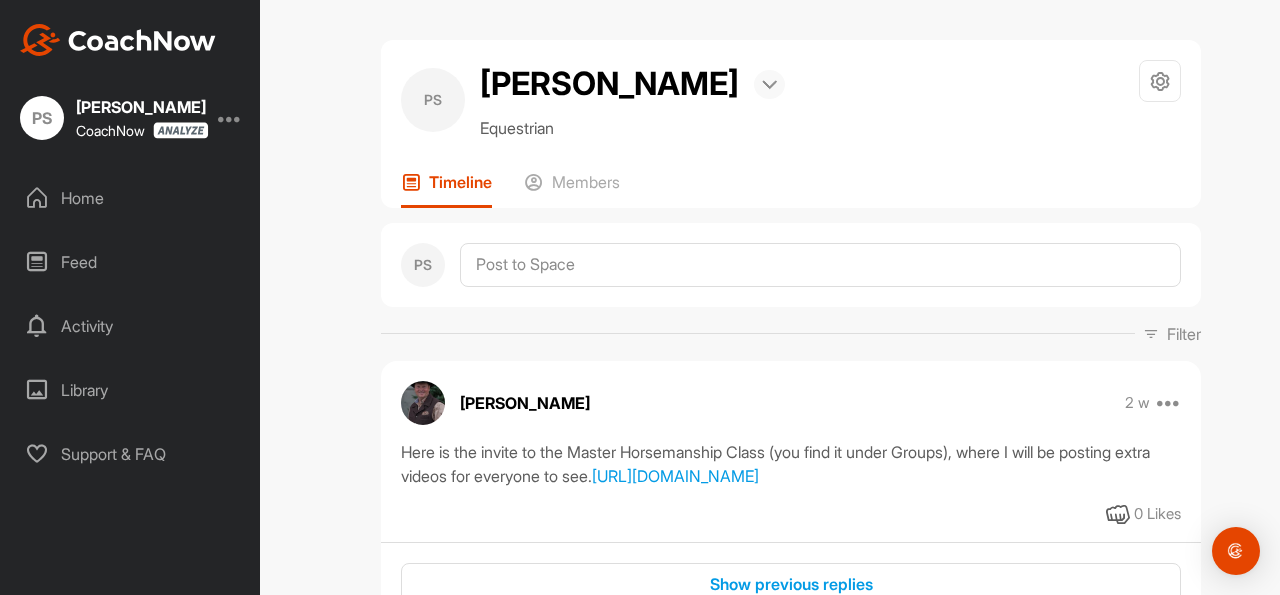 click at bounding box center (769, 85) 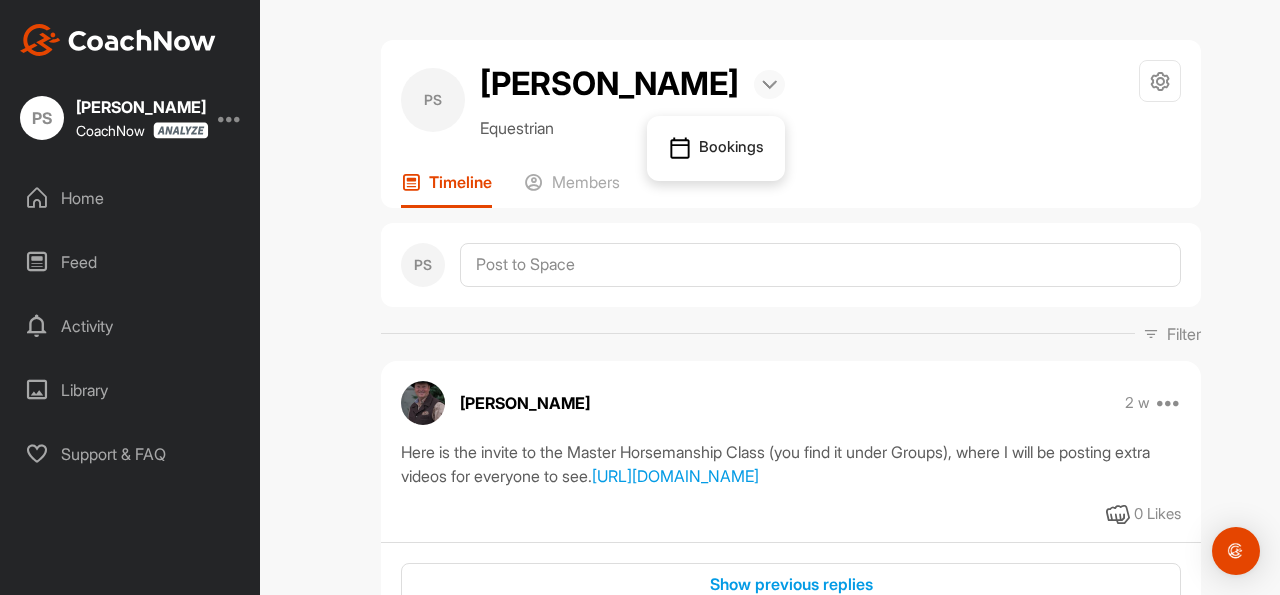 click at bounding box center [769, 85] 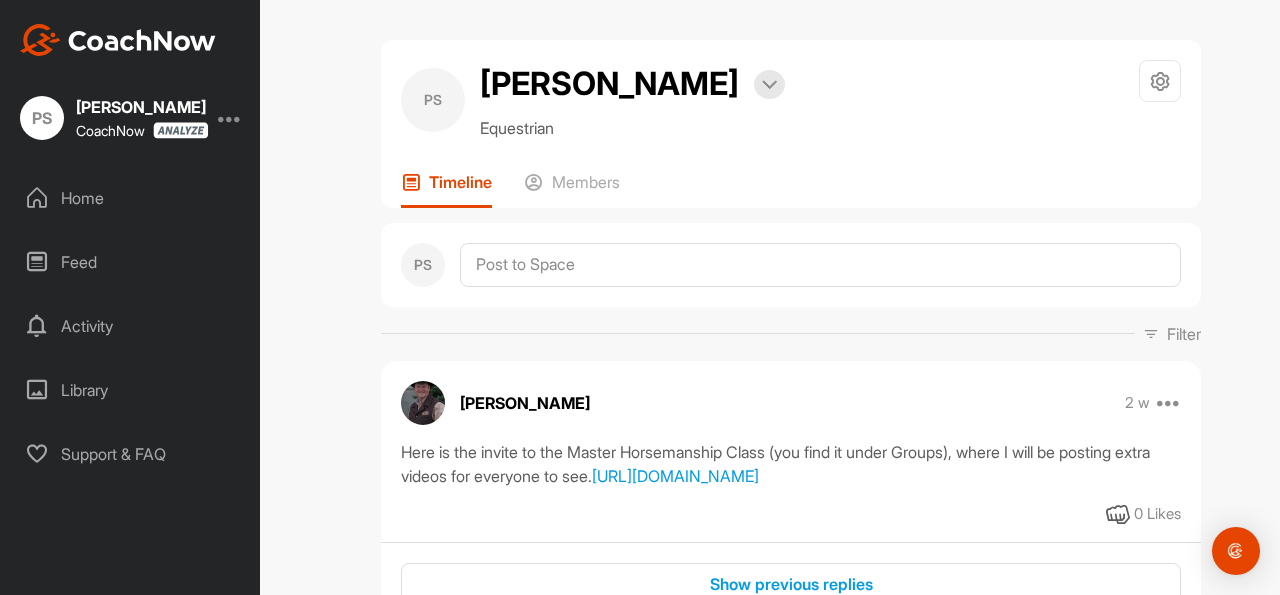click on "Timeline" at bounding box center (460, 182) 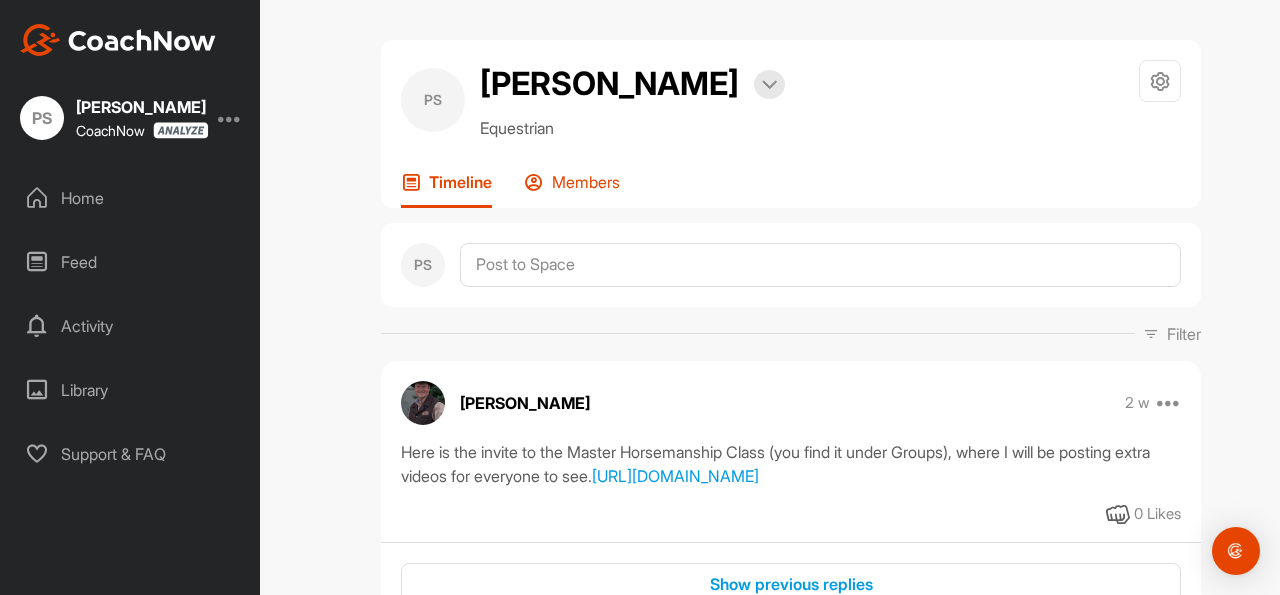 click on "Members" at bounding box center (586, 182) 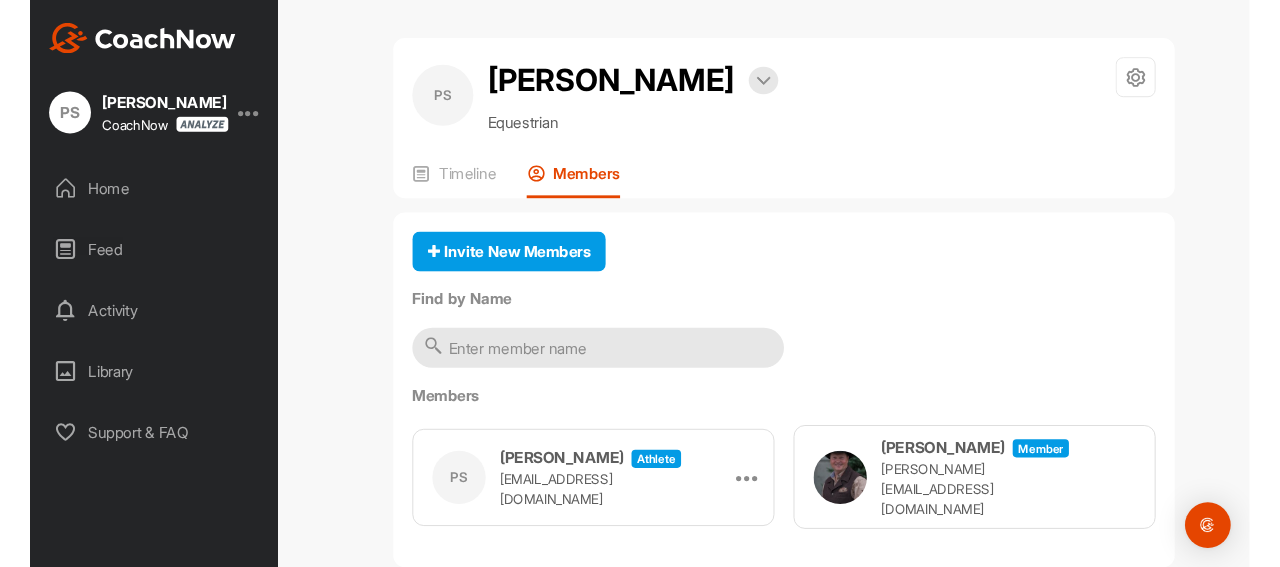 scroll, scrollTop: 37, scrollLeft: 0, axis: vertical 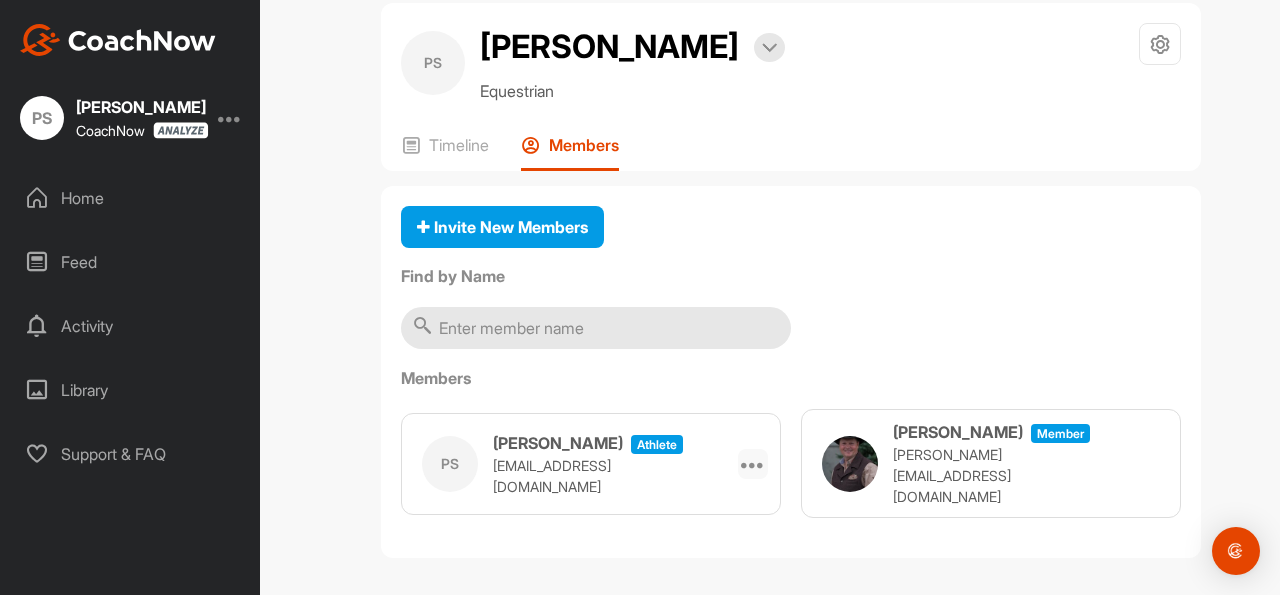 click at bounding box center [753, 464] 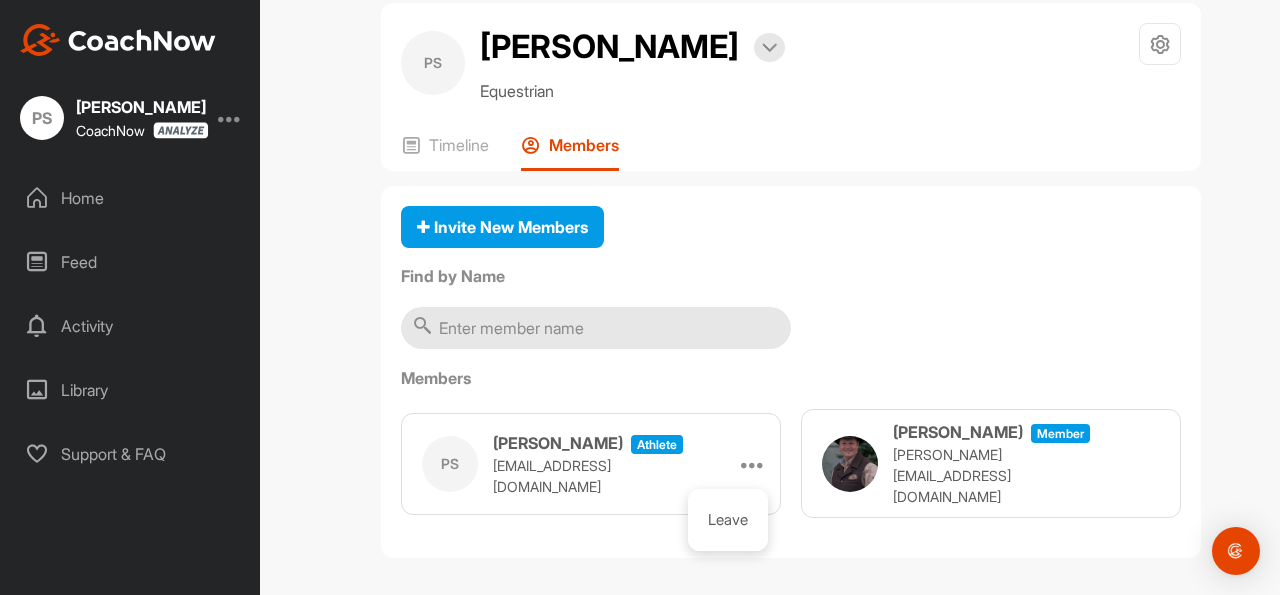 click on "Timeline Members" at bounding box center [791, 153] 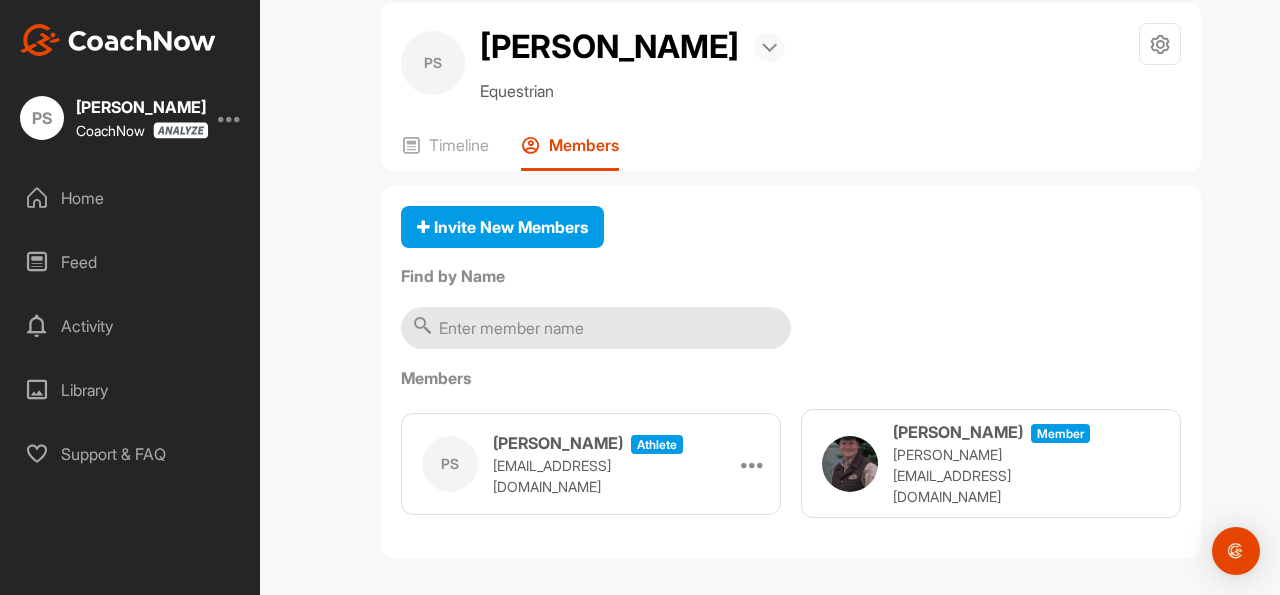 click at bounding box center [769, 48] 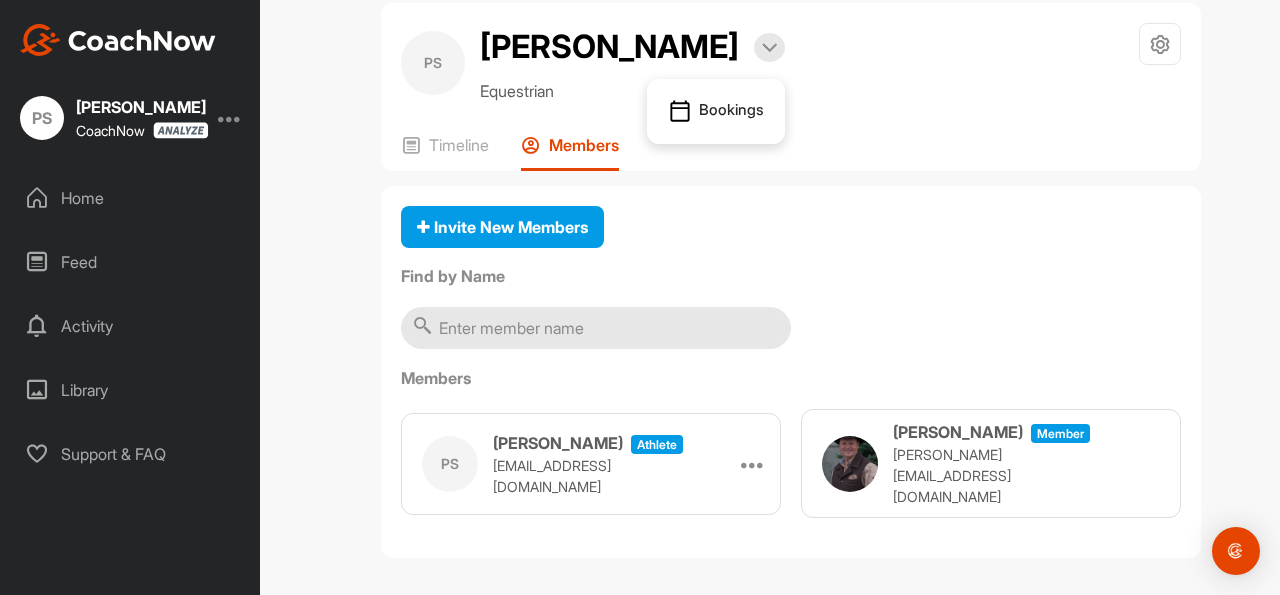 click on "Activity" at bounding box center [131, 326] 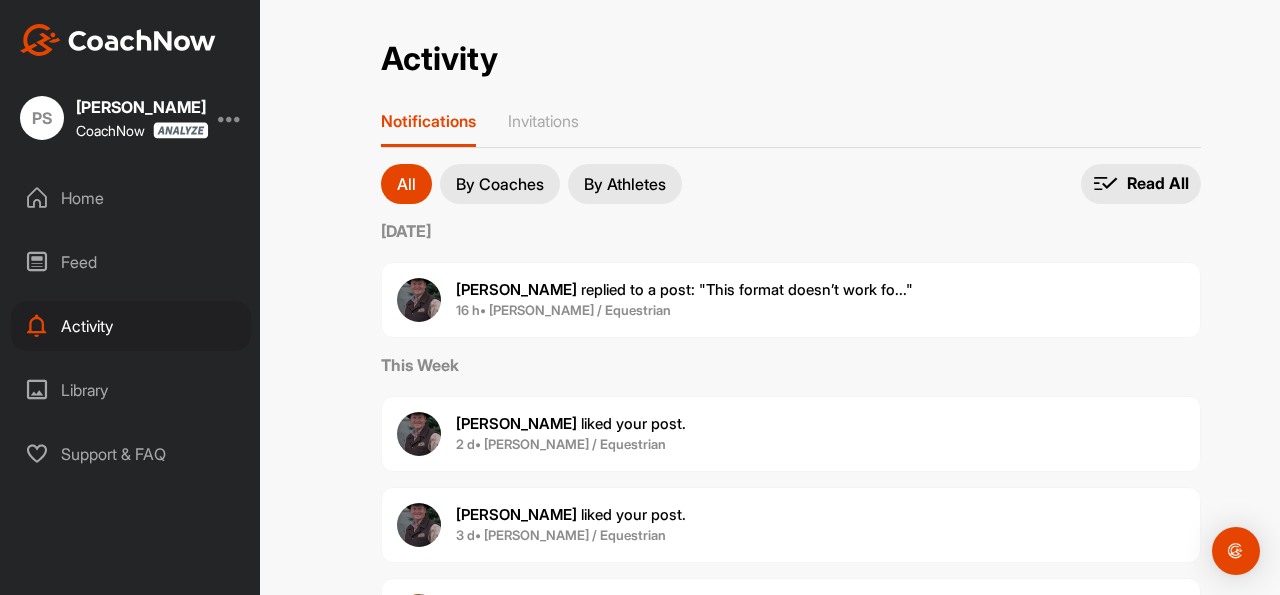 click on "Library" at bounding box center [131, 390] 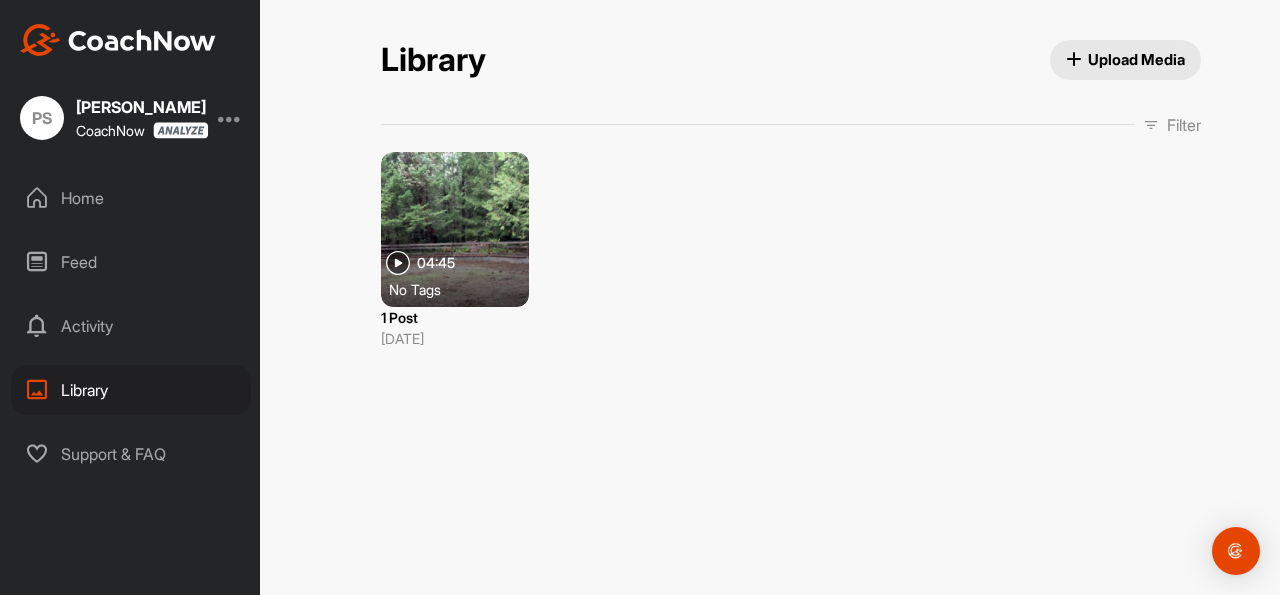 click on "Support & FAQ" at bounding box center (131, 454) 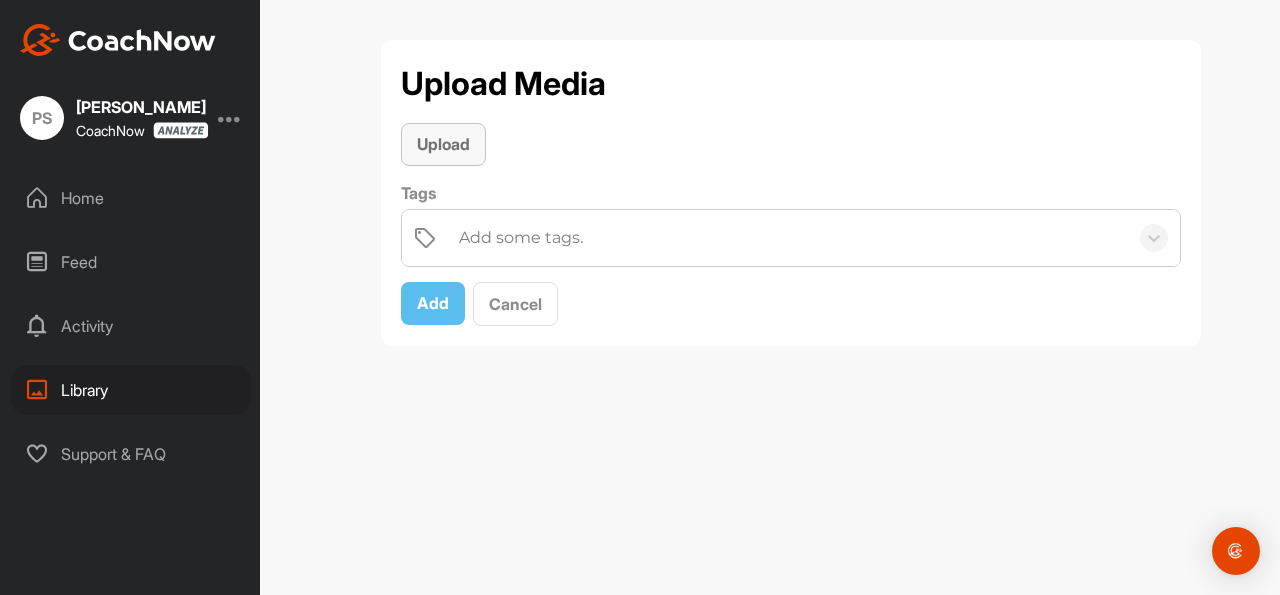 click on "Upload" at bounding box center (443, 144) 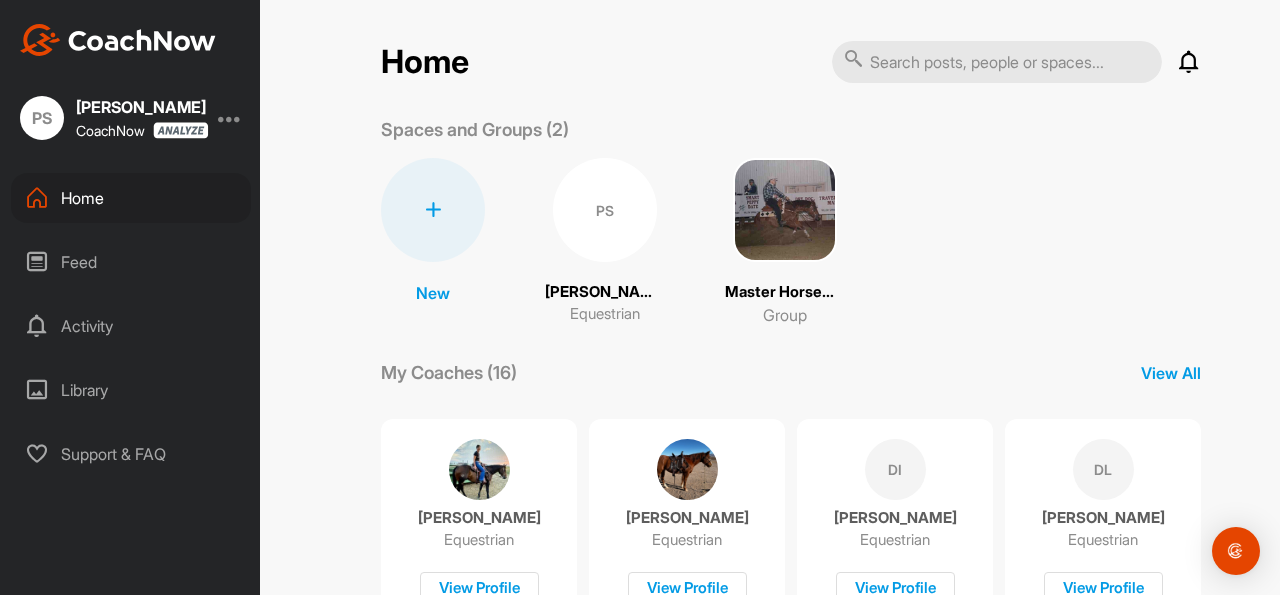 scroll, scrollTop: 0, scrollLeft: 0, axis: both 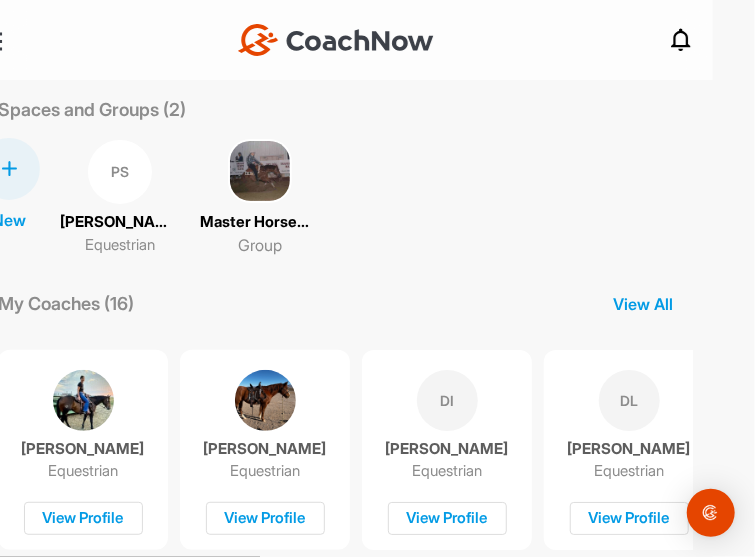 click on "PS [PERSON_NAME] Equestrian" at bounding box center [120, 198] 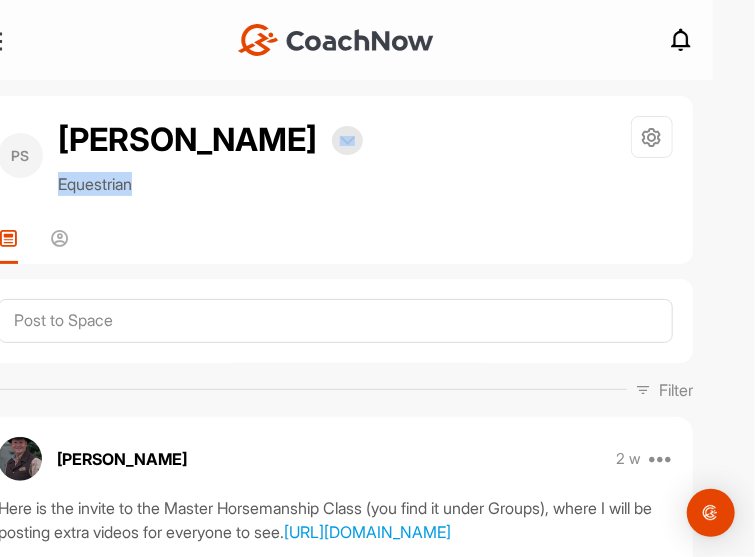 drag, startPoint x: 449, startPoint y: 155, endPoint x: 521, endPoint y: 1, distance: 170 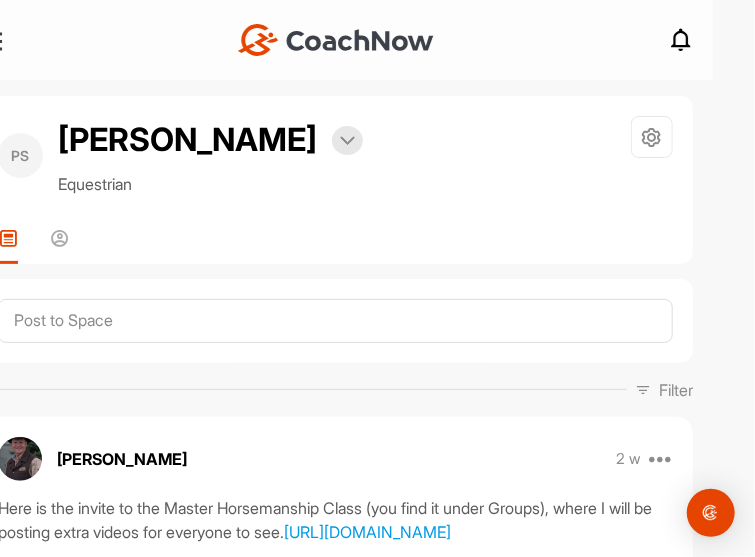 click on "Timeline Members" at bounding box center (335, 246) 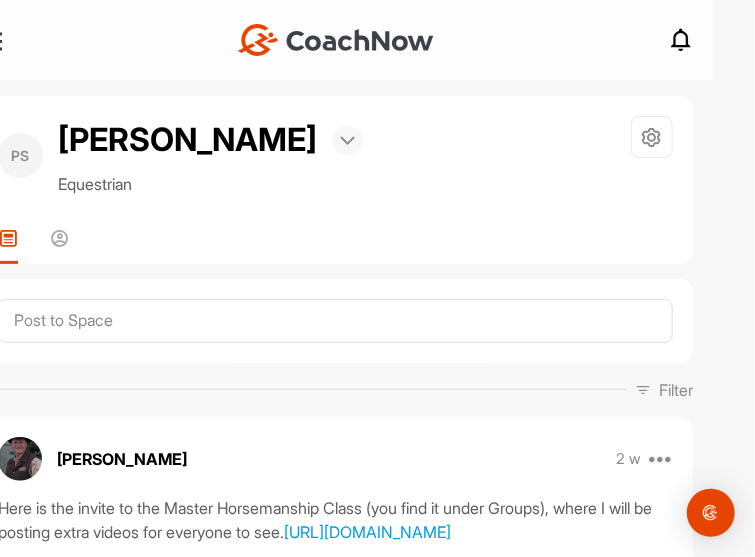 click at bounding box center [347, 141] 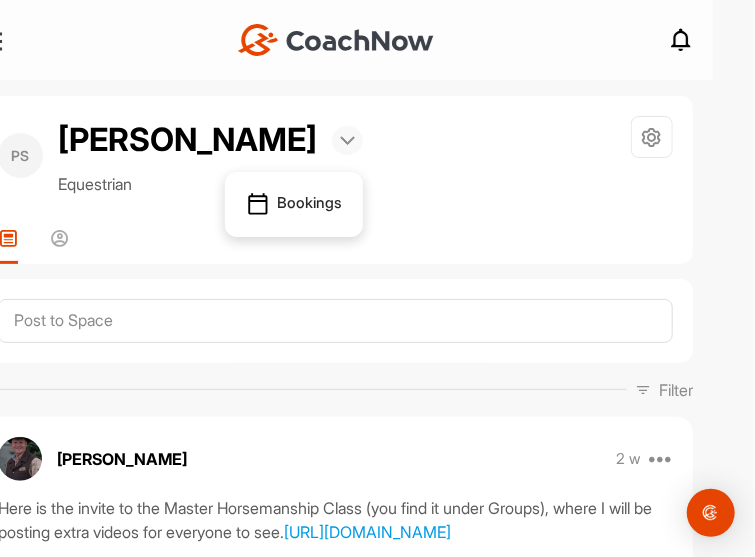 click at bounding box center [347, 141] 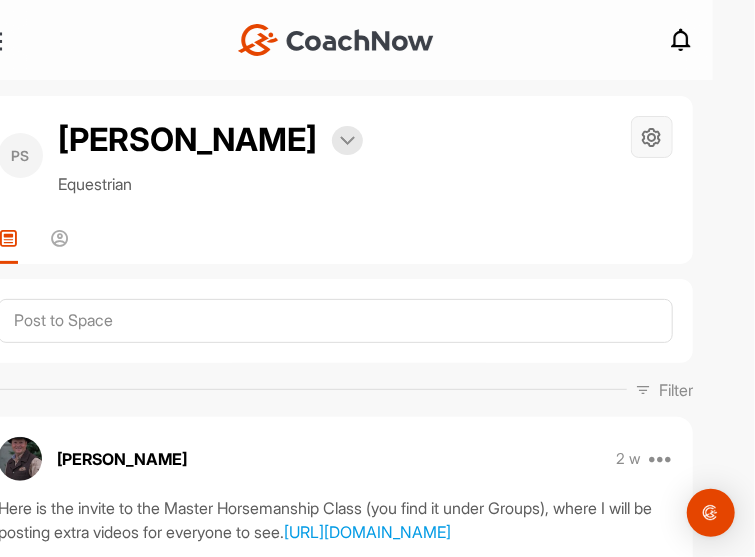 click at bounding box center [652, 137] 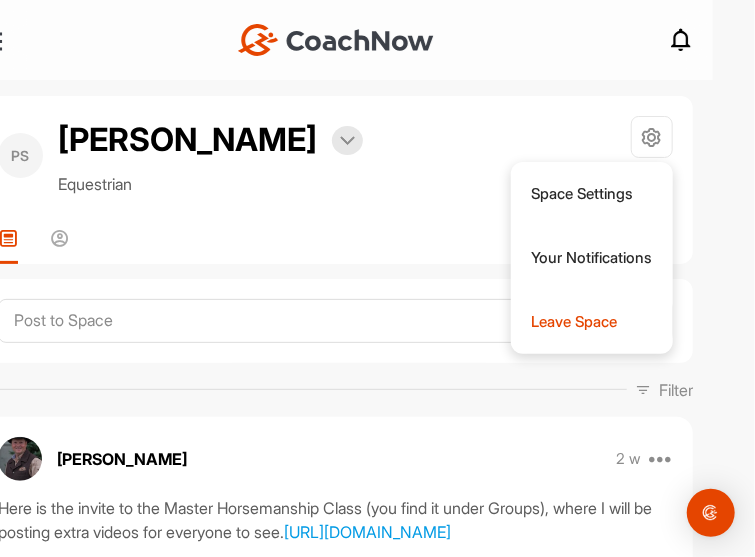 click on "Timeline Members" at bounding box center (335, 246) 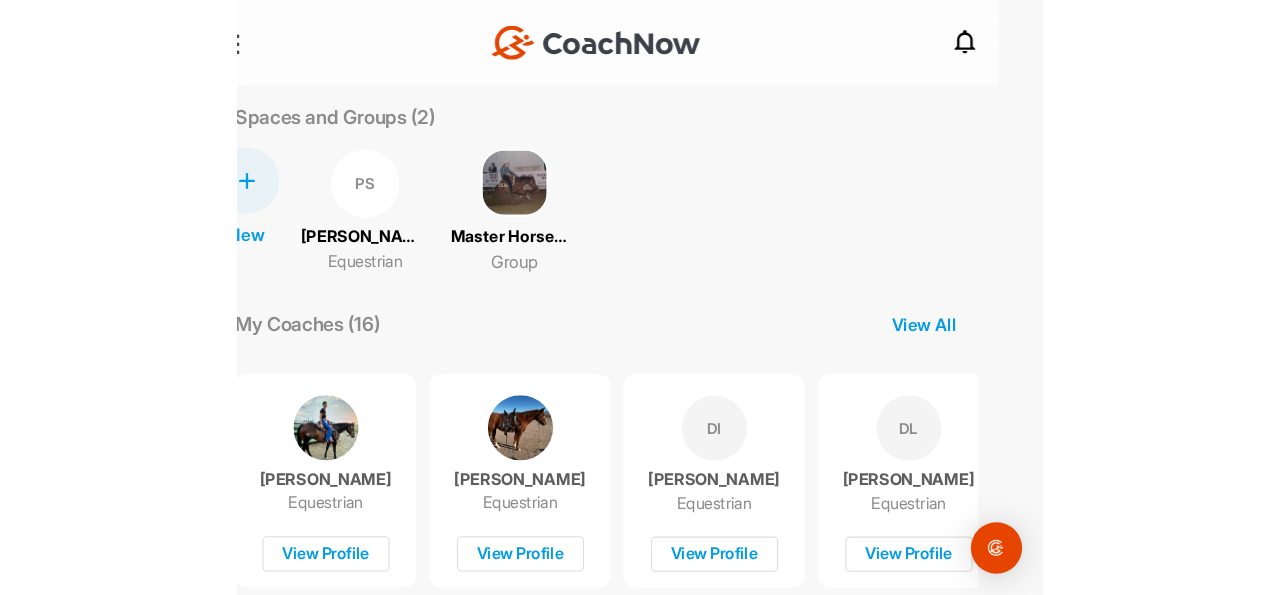 scroll, scrollTop: 0, scrollLeft: 0, axis: both 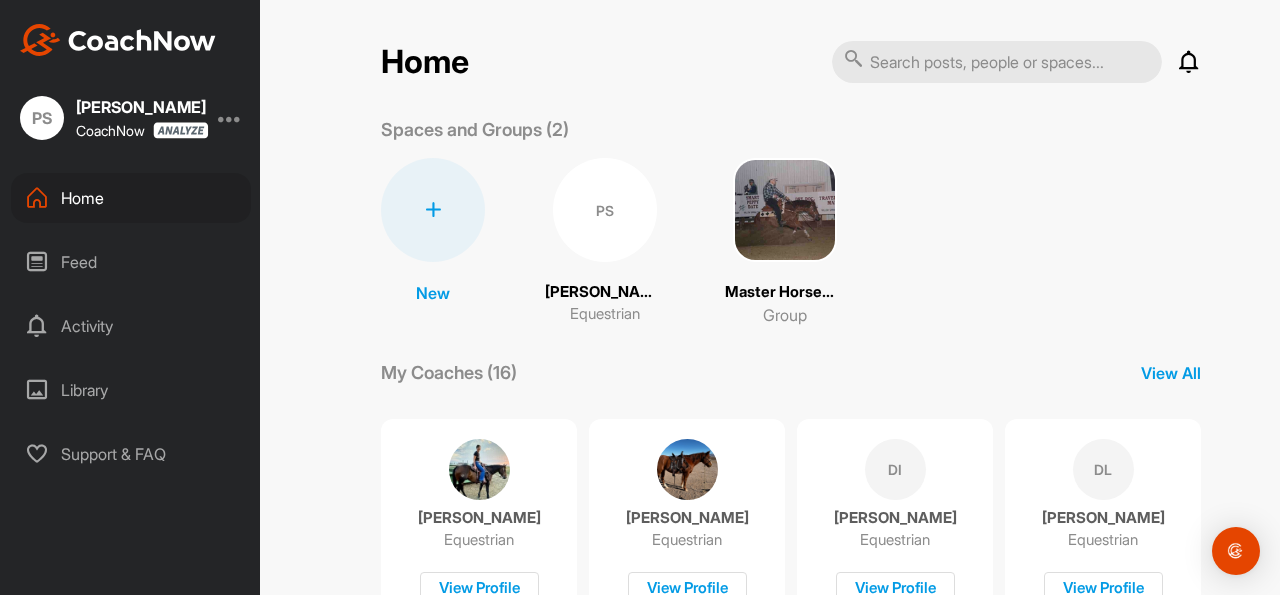 click on "Support & FAQ" at bounding box center (131, 454) 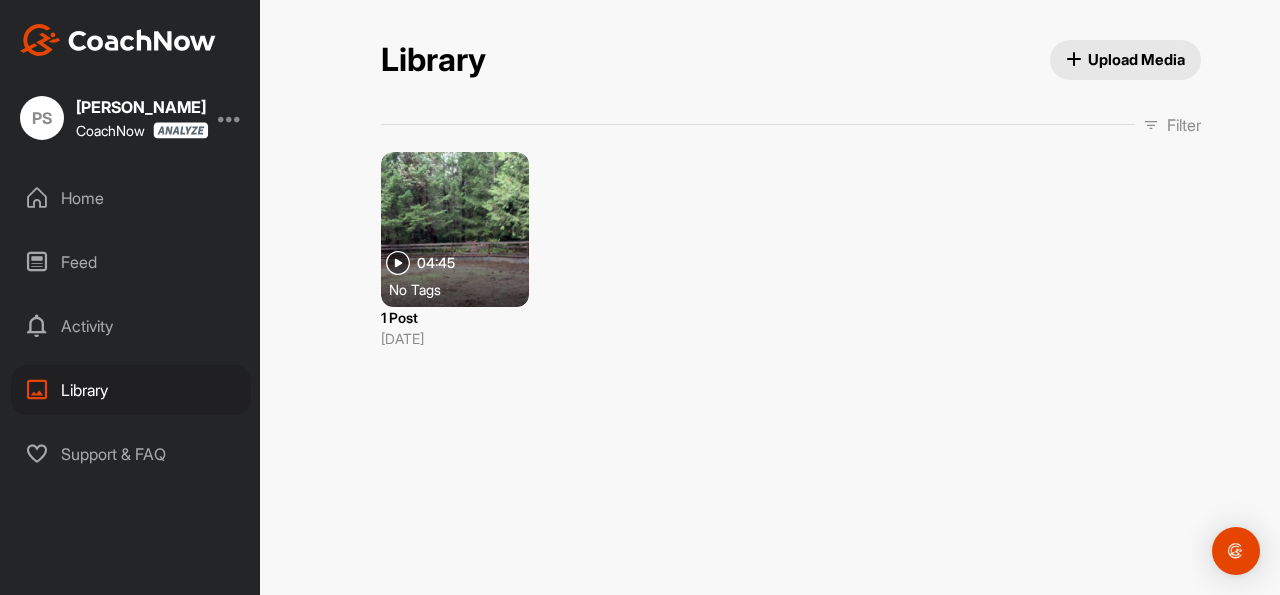 click on "Upload Media" at bounding box center [1126, 59] 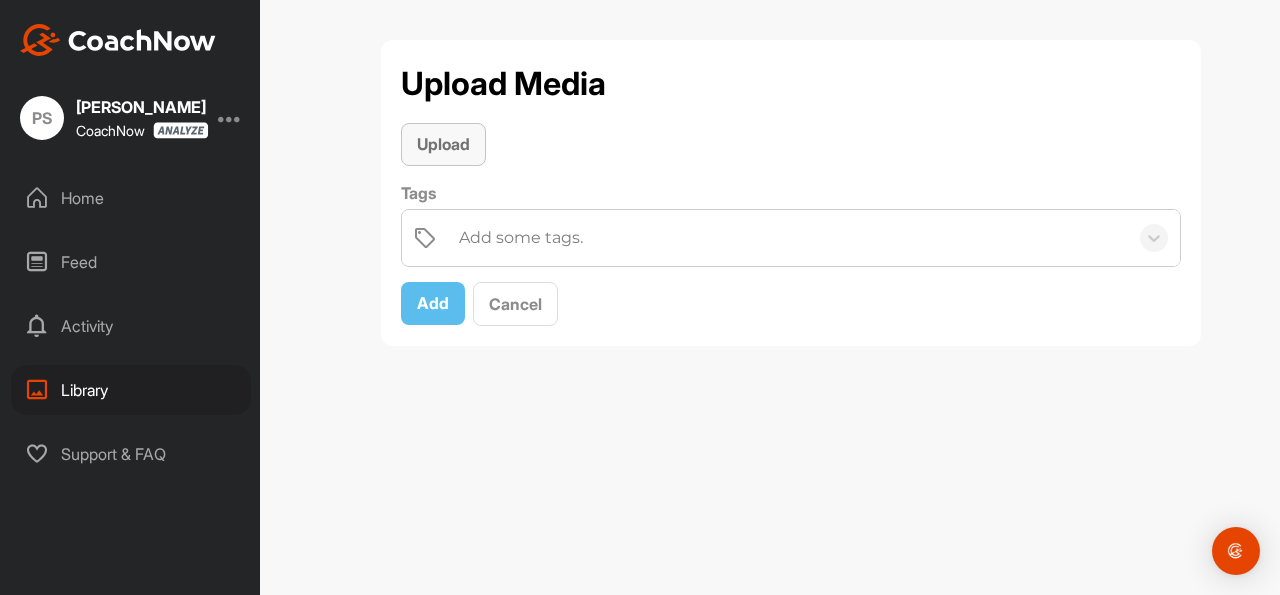 click on "Upload" at bounding box center [443, 144] 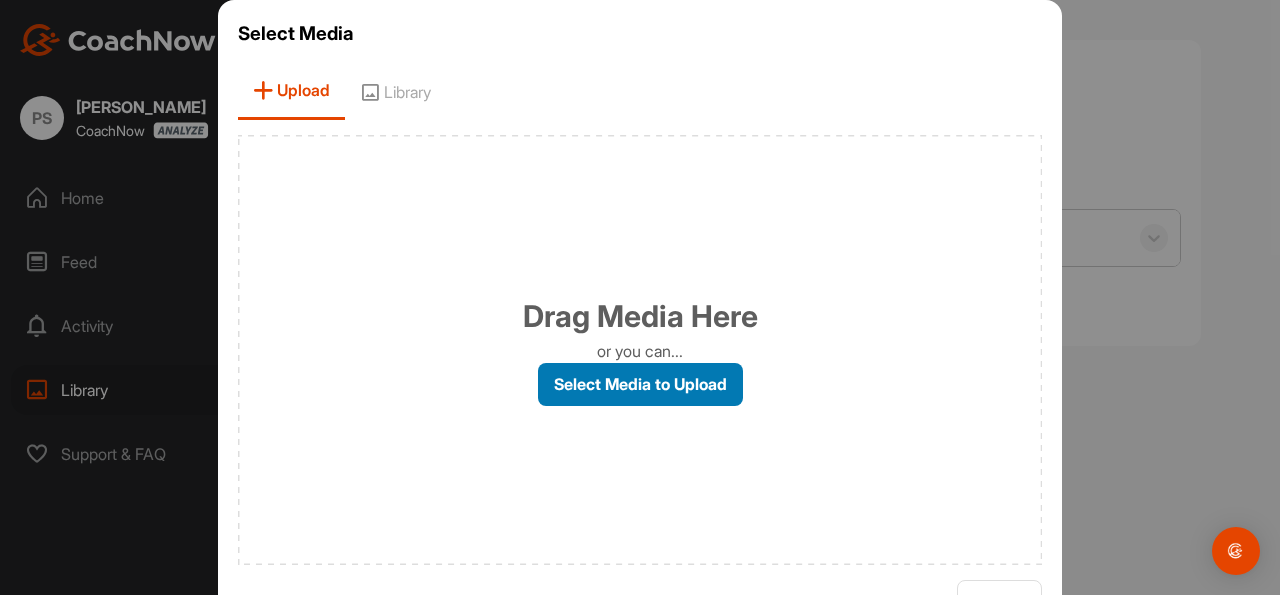 click on "Select Media to Upload" at bounding box center (640, 384) 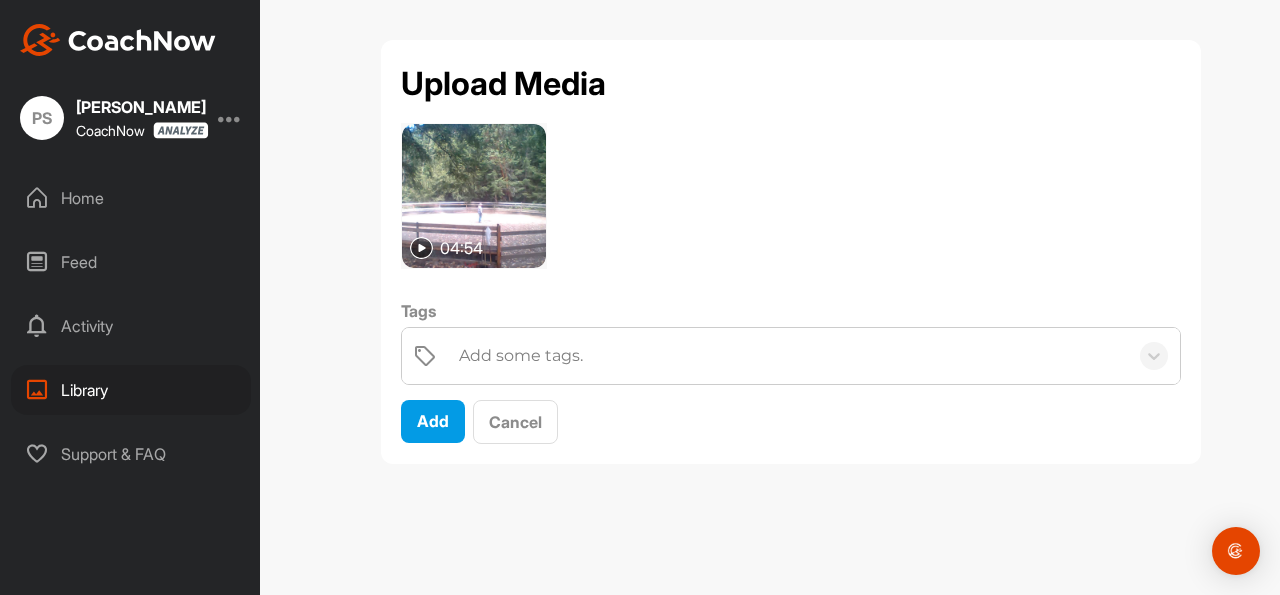 click at bounding box center (421, 248) 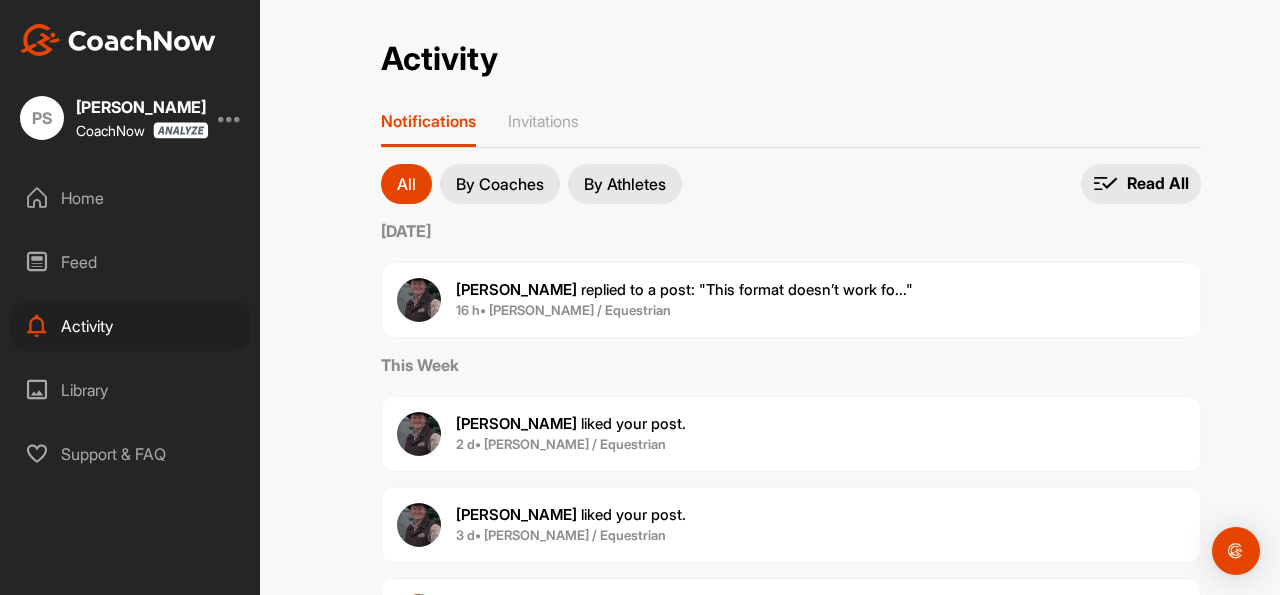 click on "Library" at bounding box center (131, 390) 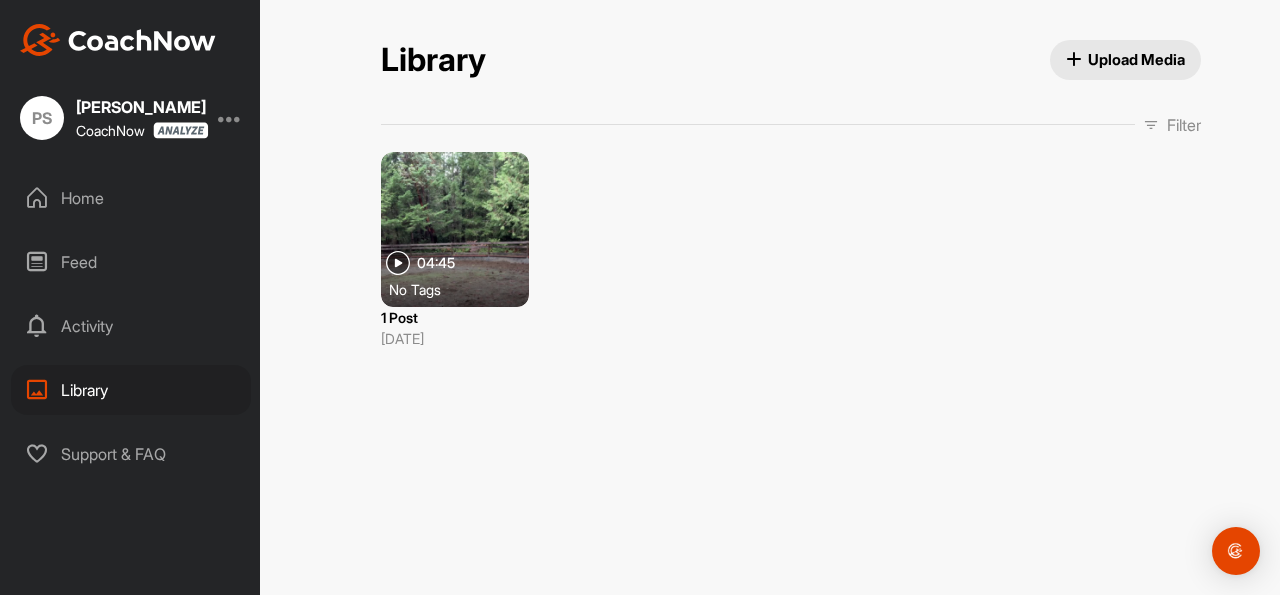 click at bounding box center (398, 263) 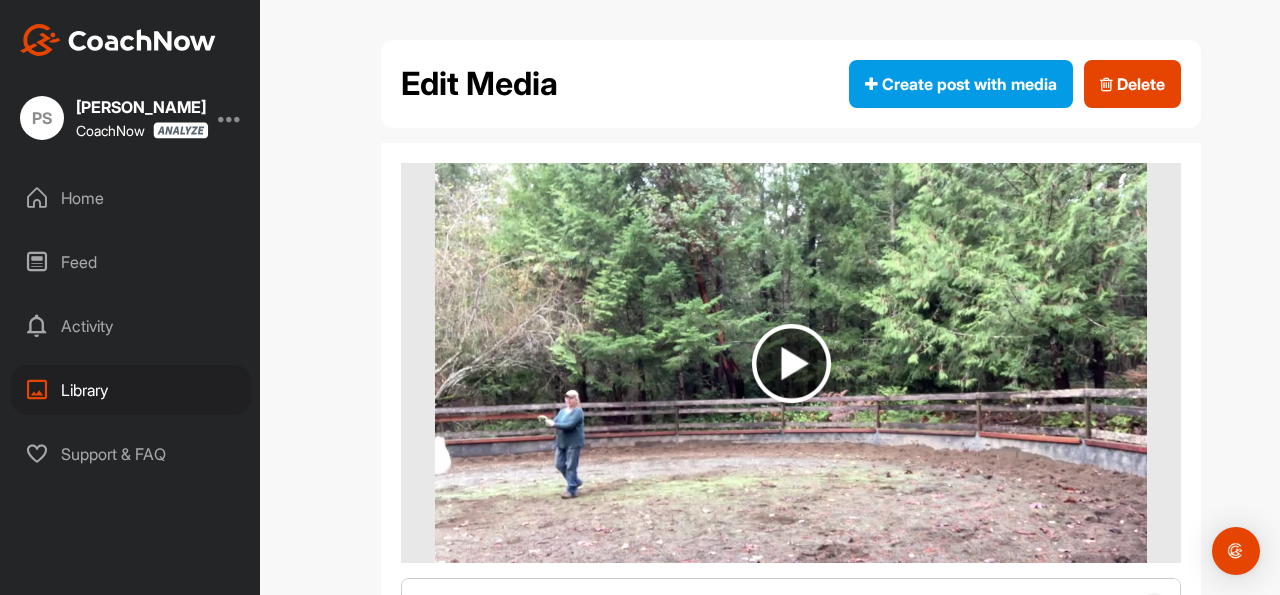 click at bounding box center (791, 363) 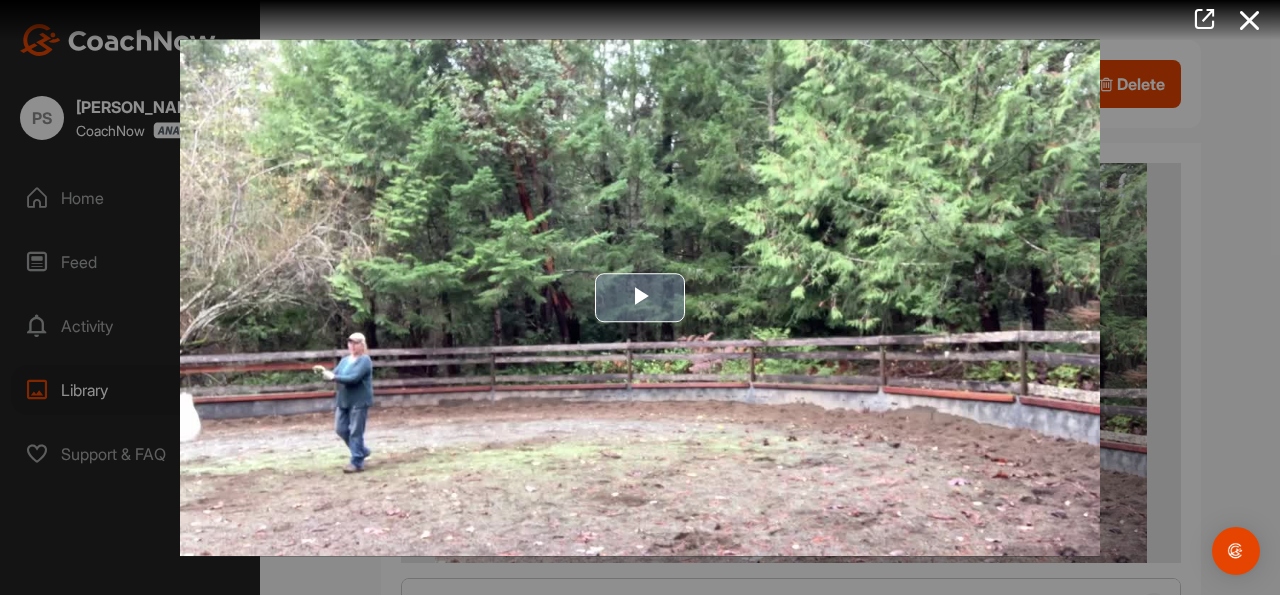 click at bounding box center (640, 298) 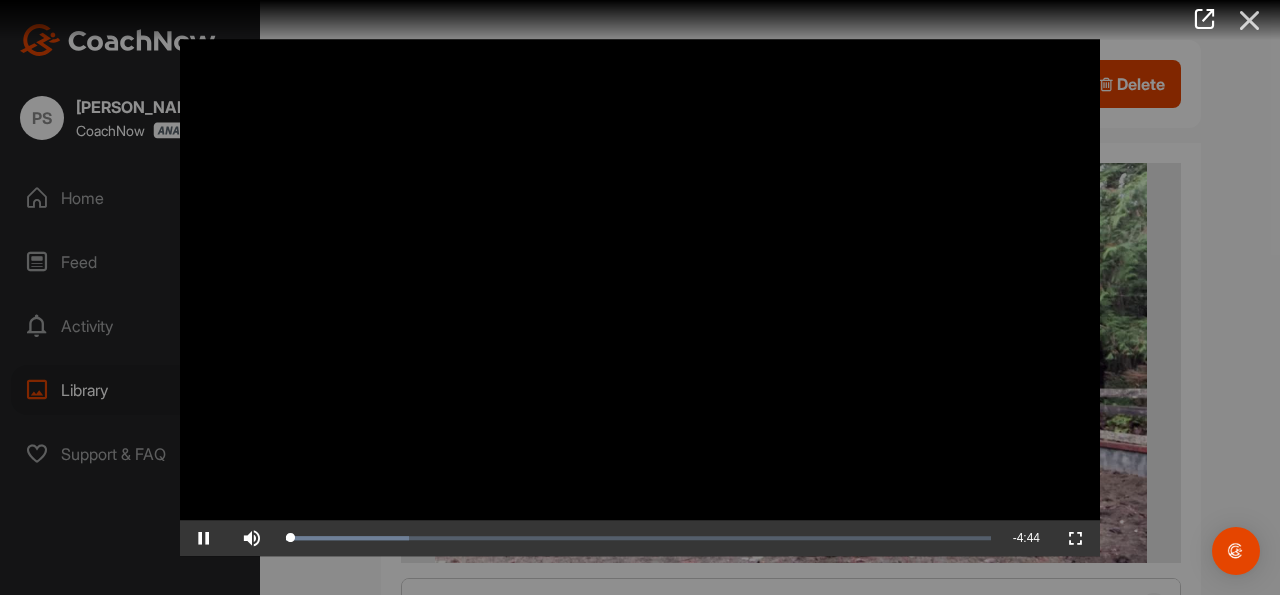click at bounding box center (1250, 20) 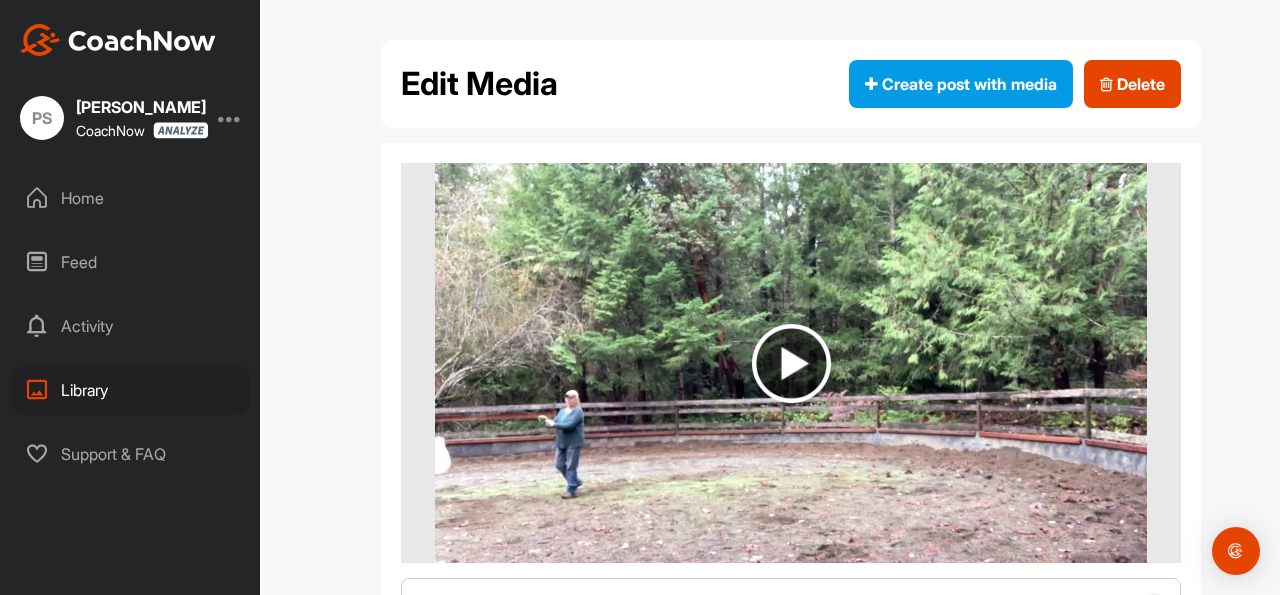 click at bounding box center (37, 390) 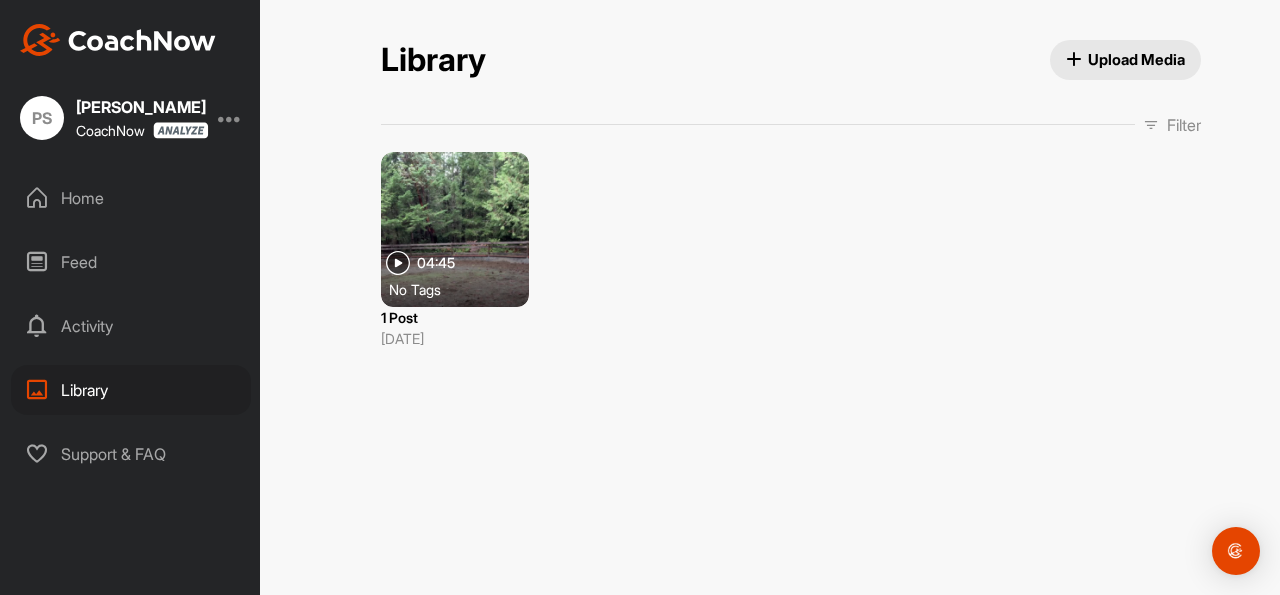 click at bounding box center [37, 390] 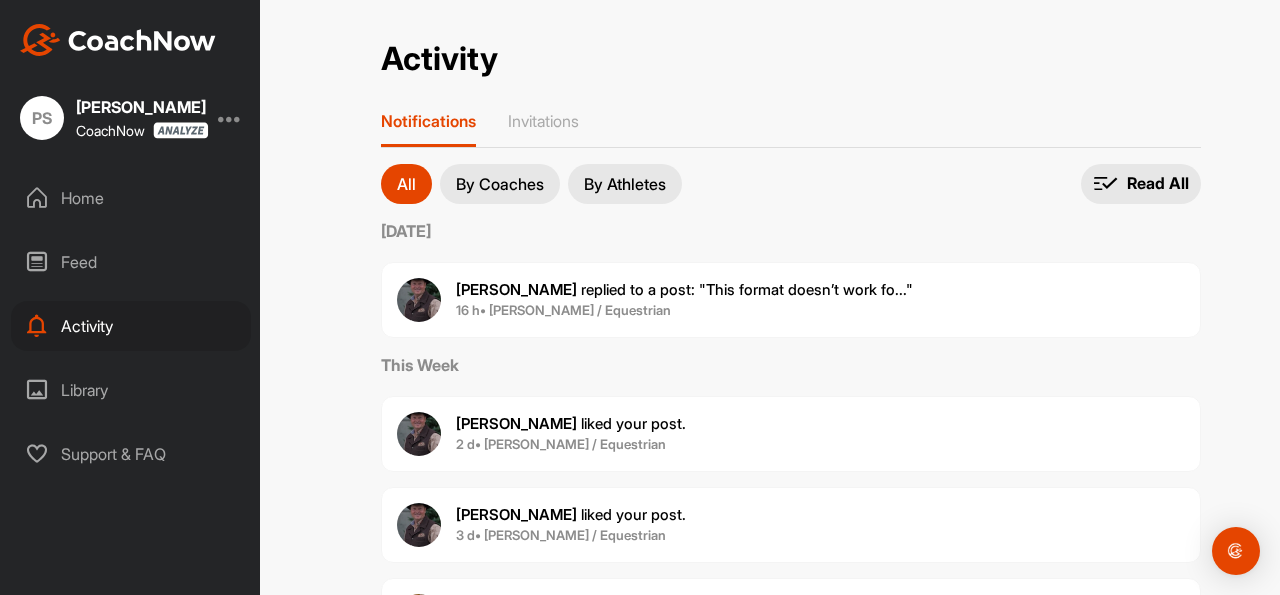 click on "Feed" at bounding box center (131, 262) 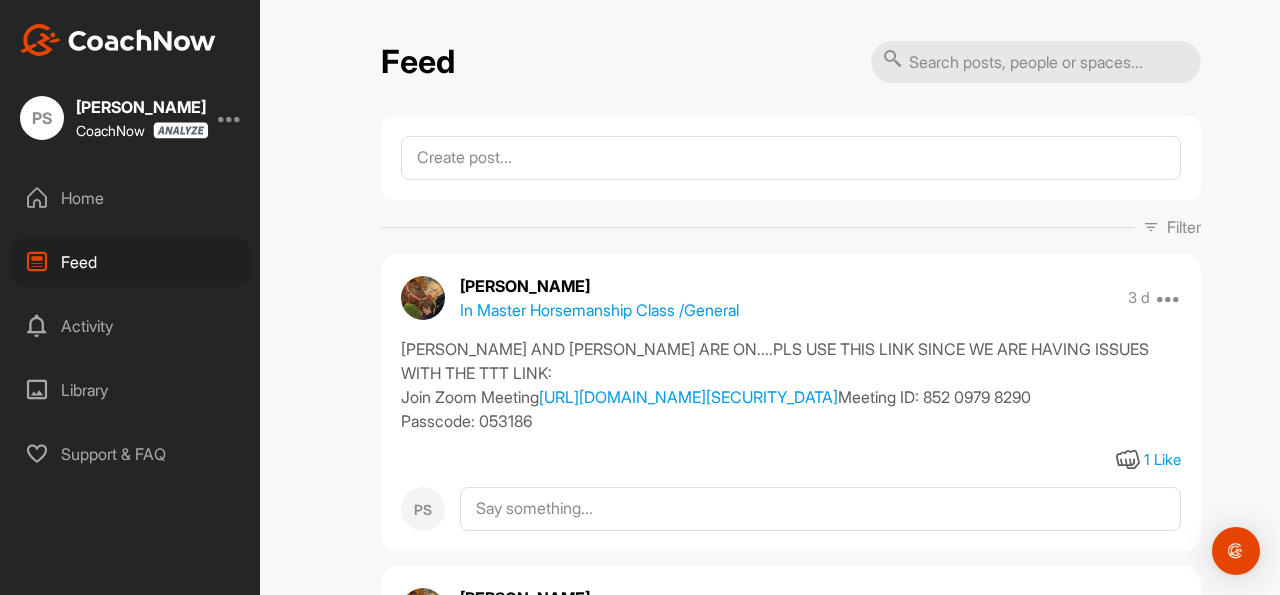 click at bounding box center [37, 198] 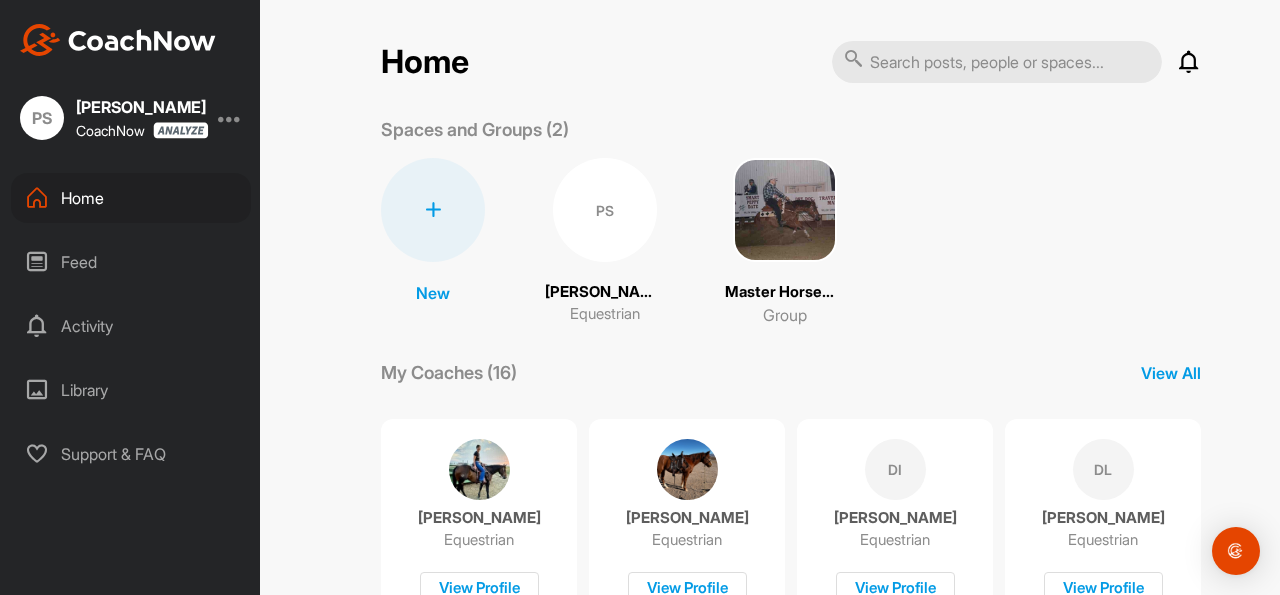 click on "[PERSON_NAME]" at bounding box center [605, 292] 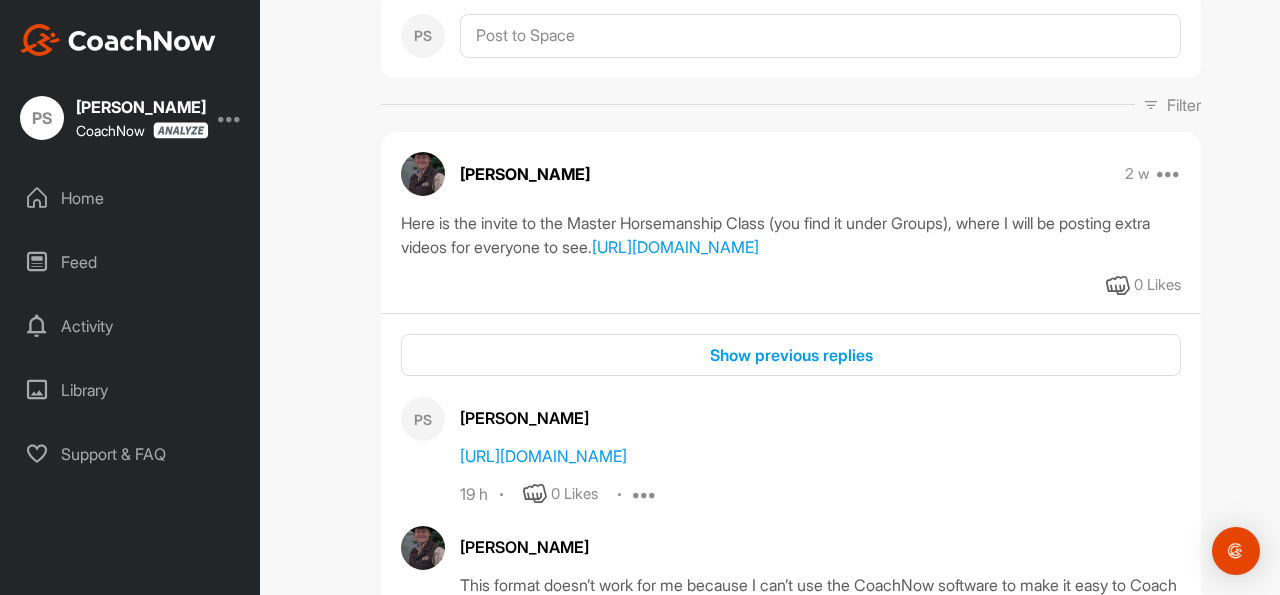 scroll, scrollTop: 0, scrollLeft: 0, axis: both 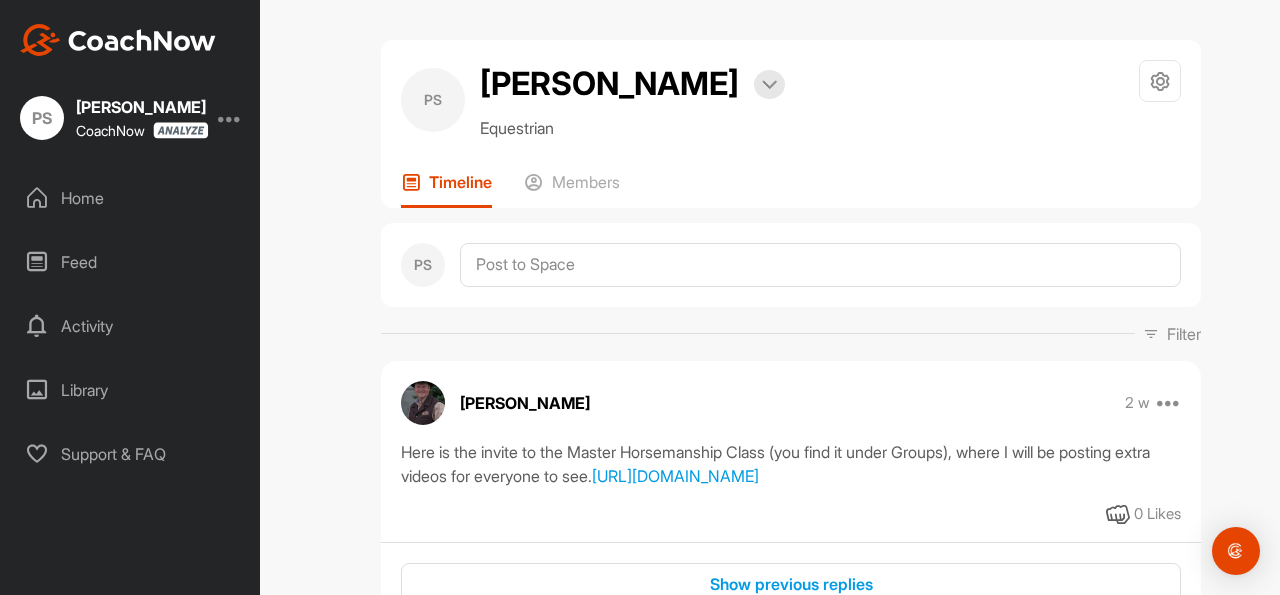 click at bounding box center [37, 390] 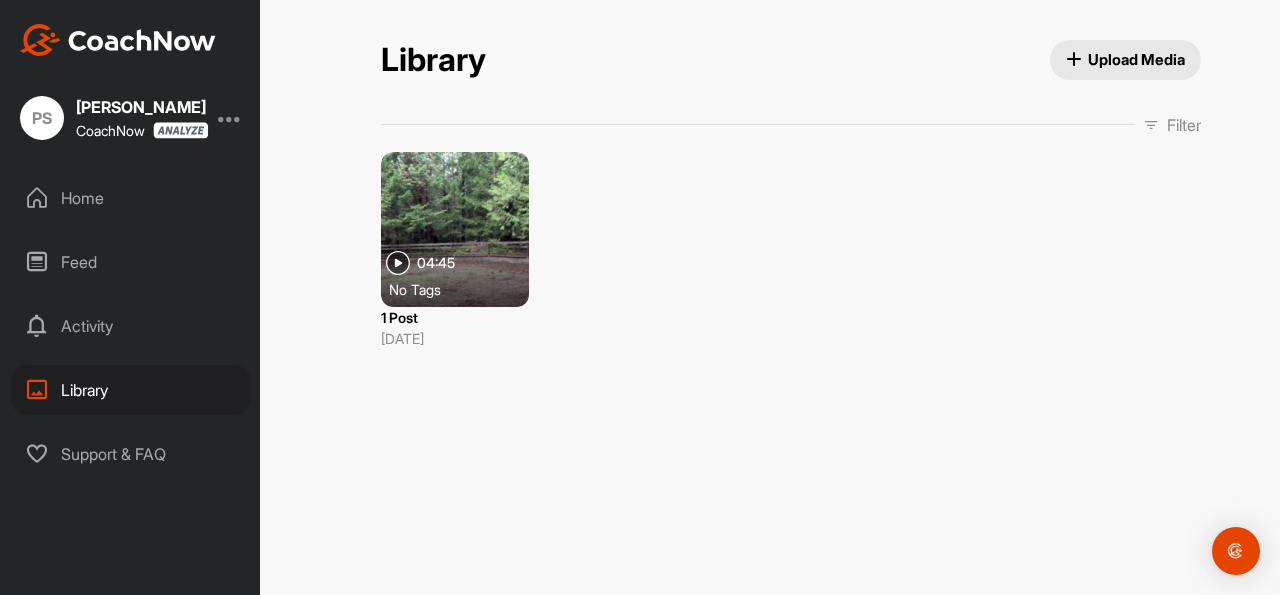 click on "Upload Media" at bounding box center [1126, 59] 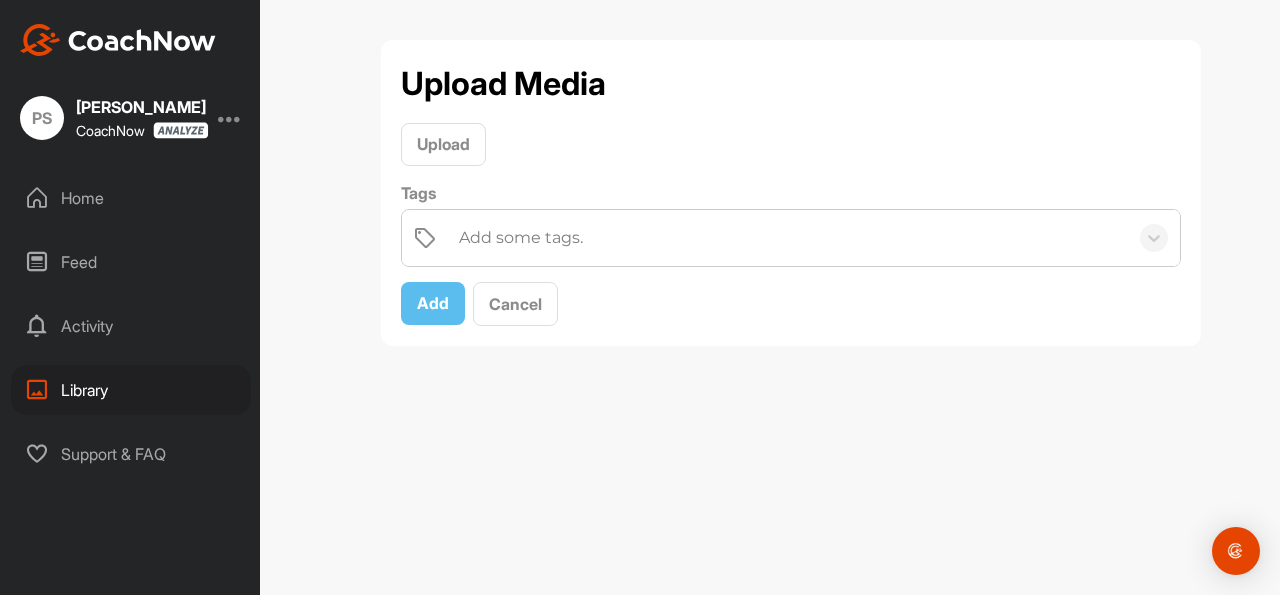 click on "Feed" at bounding box center (131, 262) 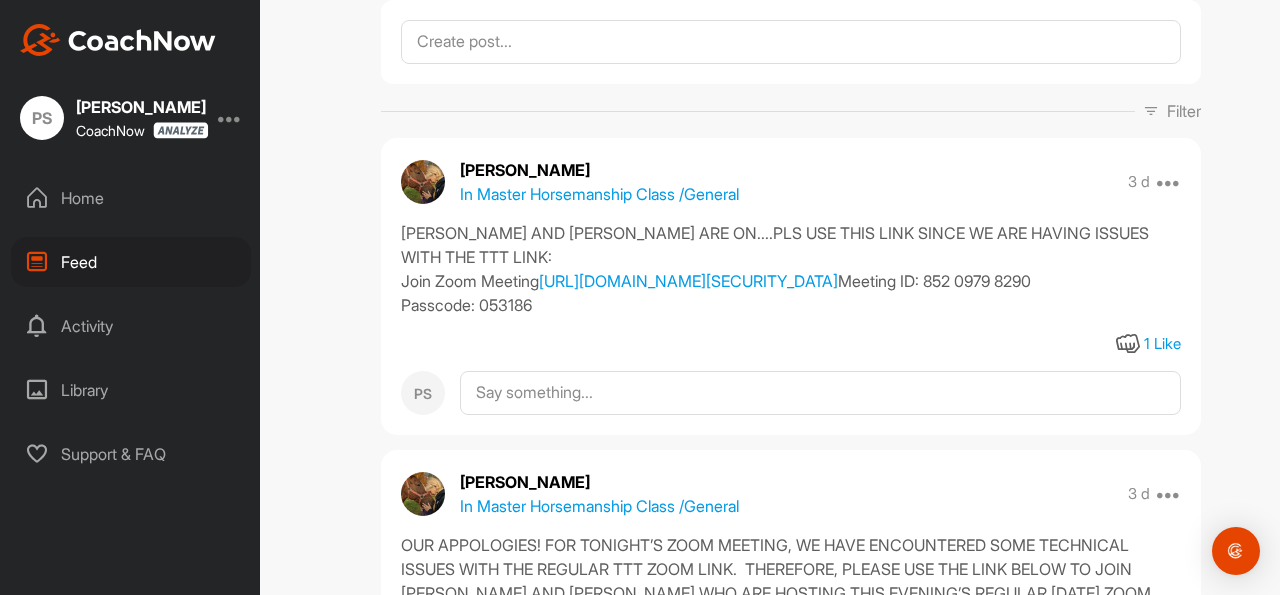 scroll, scrollTop: 0, scrollLeft: 0, axis: both 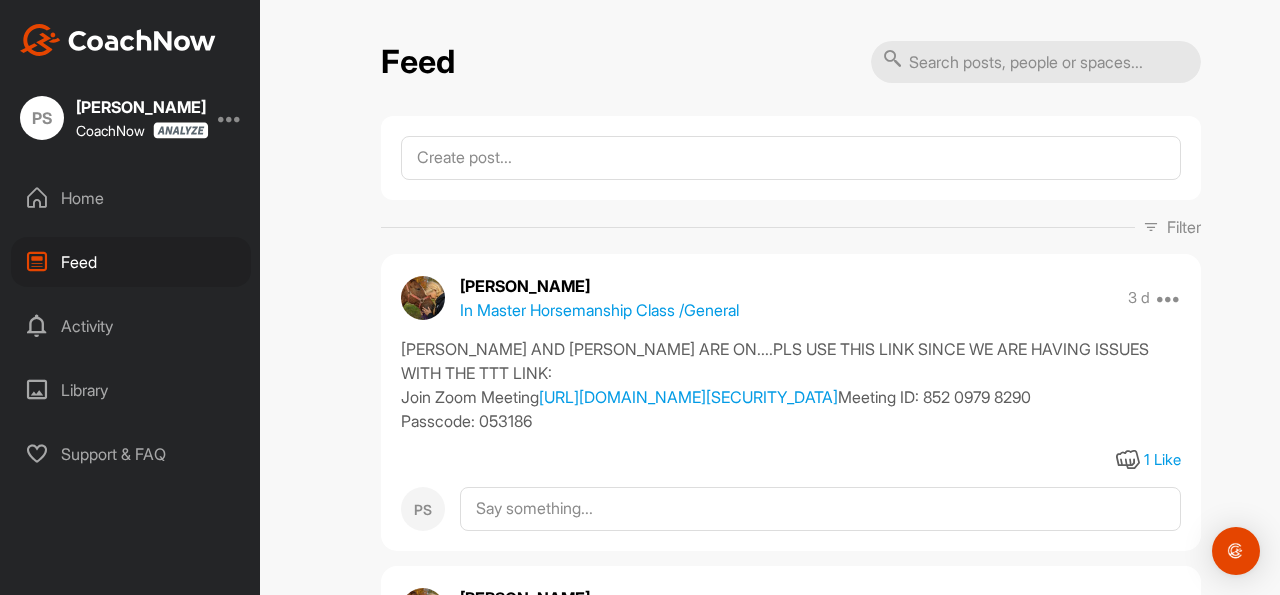 click on "Support & FAQ" at bounding box center (131, 454) 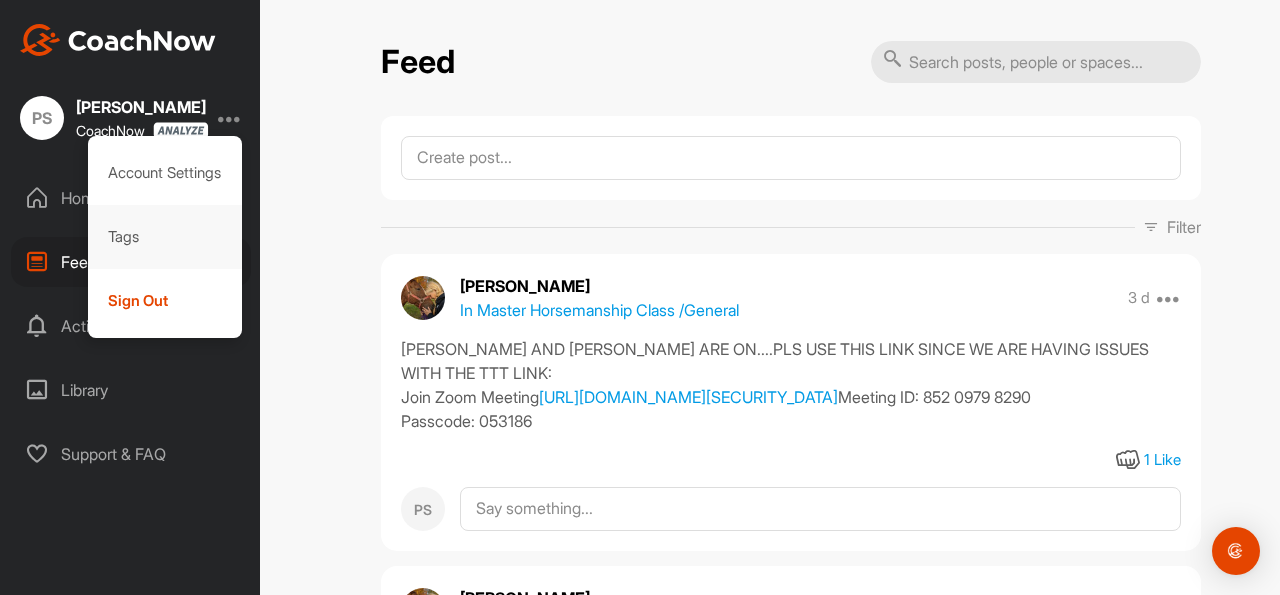 click on "Tags" at bounding box center (165, 237) 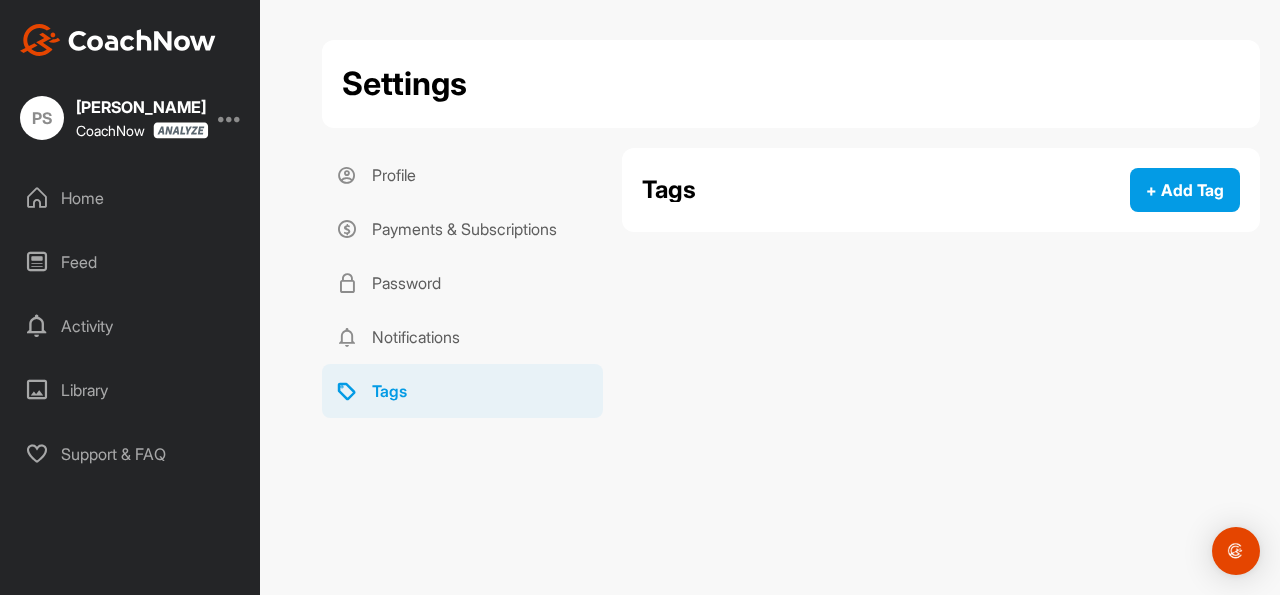 click at bounding box center (181, 130) 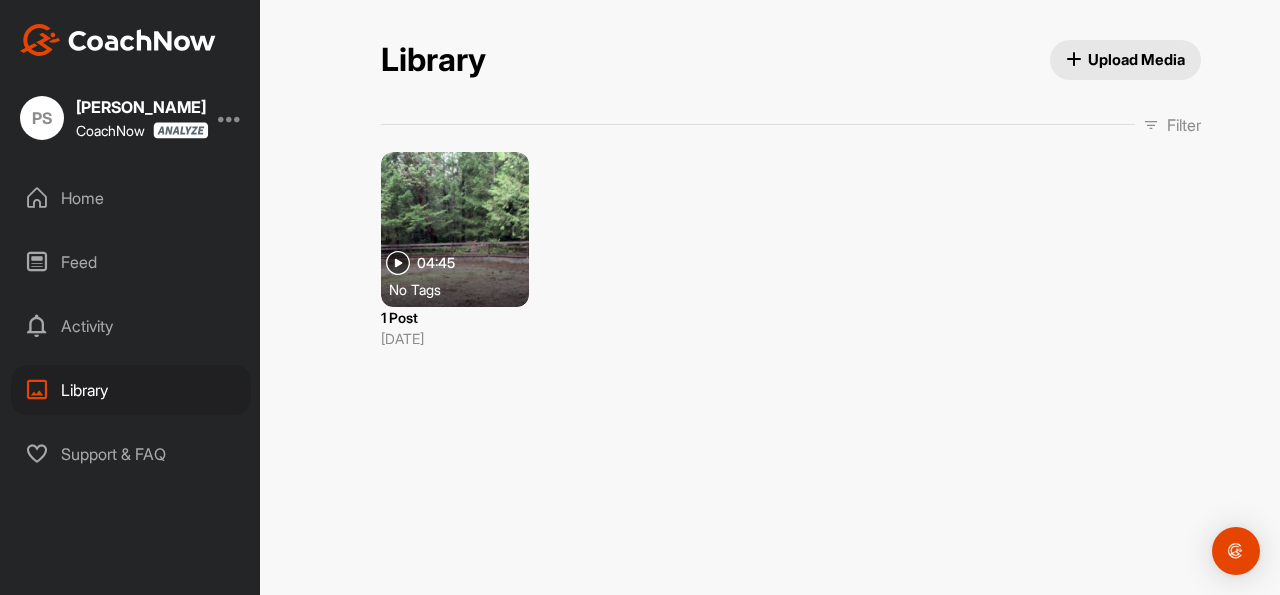 click on "Activity" at bounding box center [131, 326] 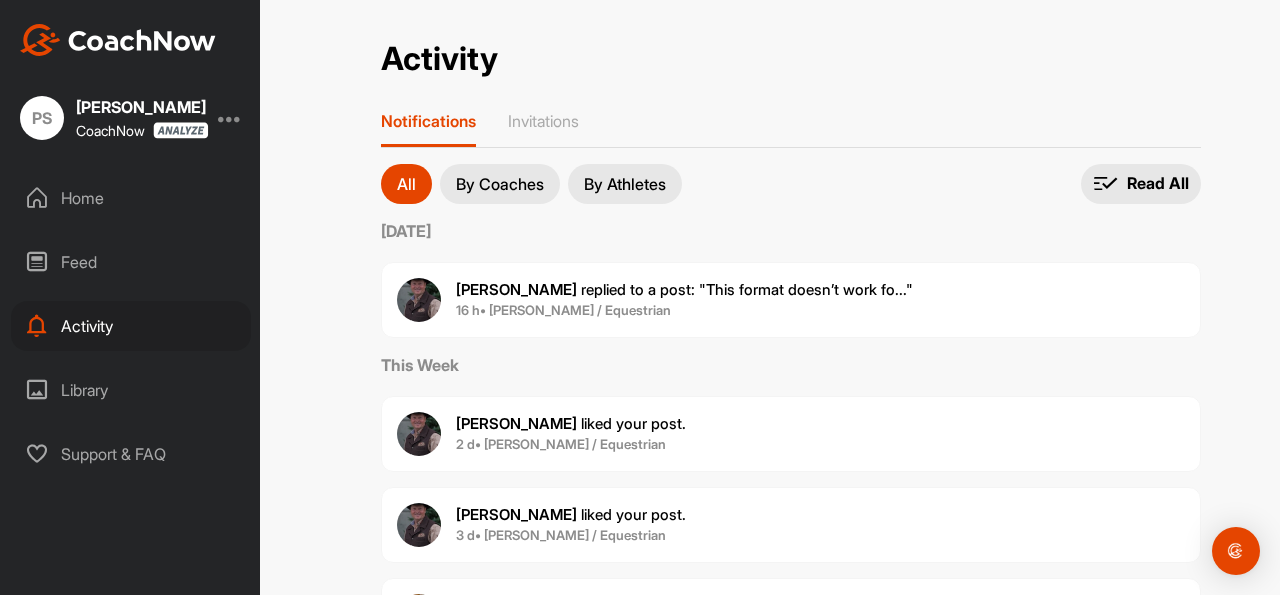 click on "16 h  • [PERSON_NAME] / Equestrian" at bounding box center (563, 310) 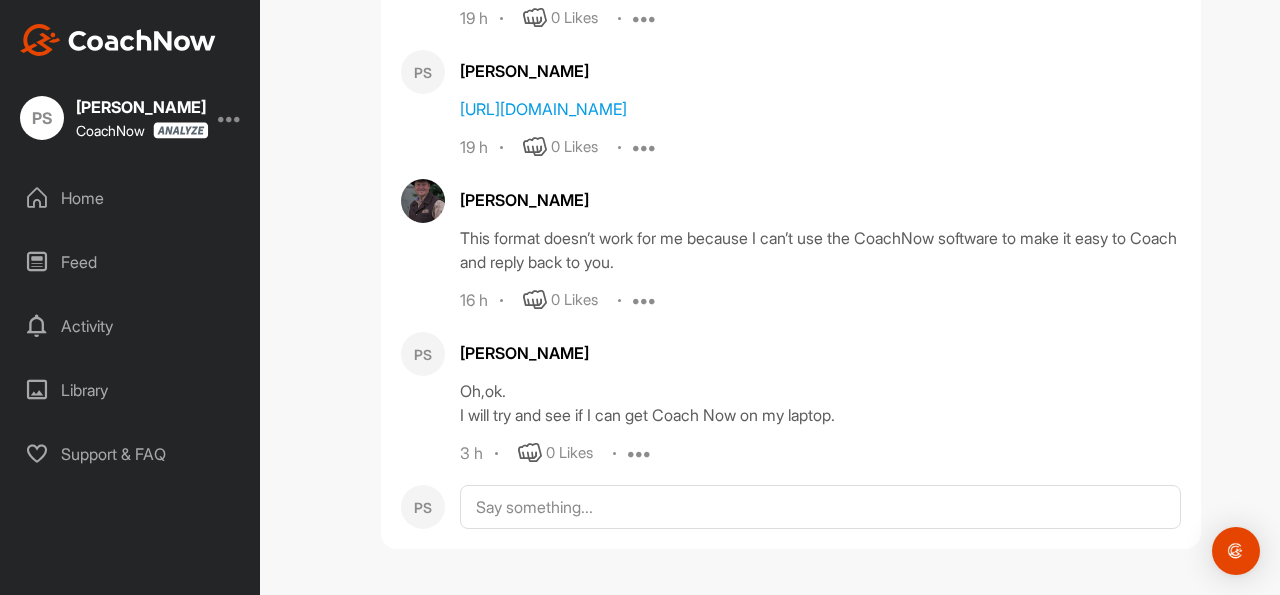 scroll, scrollTop: 4117, scrollLeft: 0, axis: vertical 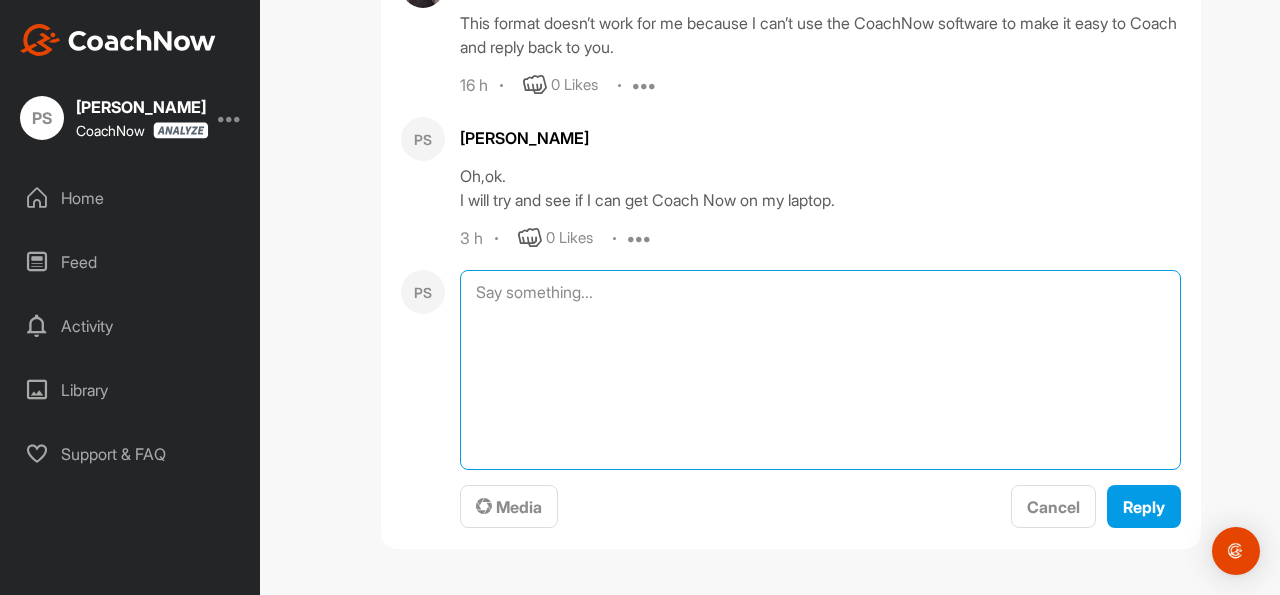 click at bounding box center [820, 370] 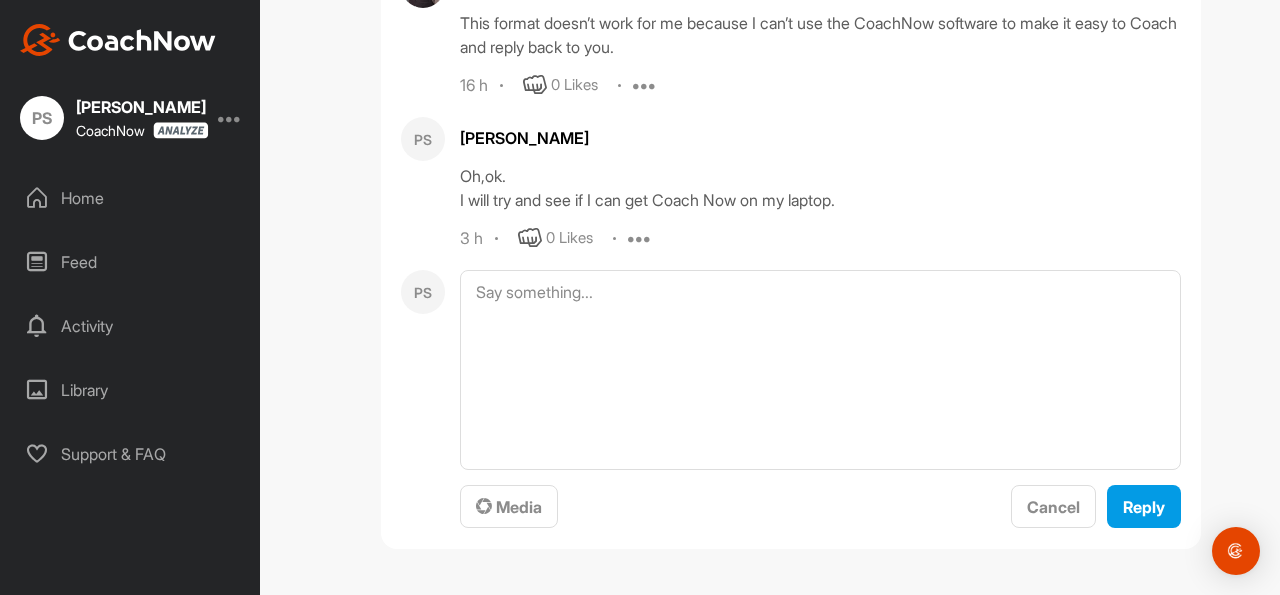 click on "Show previous replies PS [PERSON_NAME]  Hi [PERSON_NAME] [DATE] when I round penned Milan she bucked quite a lot in both directions. I did not get on her but just did the head down backup lesson and move off the hand. I have texted [PERSON_NAME] to order a ranch rope but haven’t heard back from him yet.
I will see how she does [DATE].  2 w 0 Likes Edit Delete [PERSON_NAME] Have you tried a different saddle on her? 2 w 0 Likes Report Delete PS [PERSON_NAME] I was going to do that [DATE]. I think she may have been reacting to being separated from the other horses. My round pen is quite a distance from the field.  2 w 0 Likes Edit Delete [PERSON_NAME] Make sure you keep repeating the send from a standstill and achieve a bigger scoot for the release until you see no bucking and finish with her nose to the ground 2 w 0 Likes Report Delete PS [PERSON_NAME] Hi [PERSON_NAME]
I am having problems with [PERSON_NAME]. I can’t access the library. I tried to click get started but nothing happens.  1 w 0 Likes Edit Delete [PERSON_NAME] 1 w PS" at bounding box center (791, -1673) 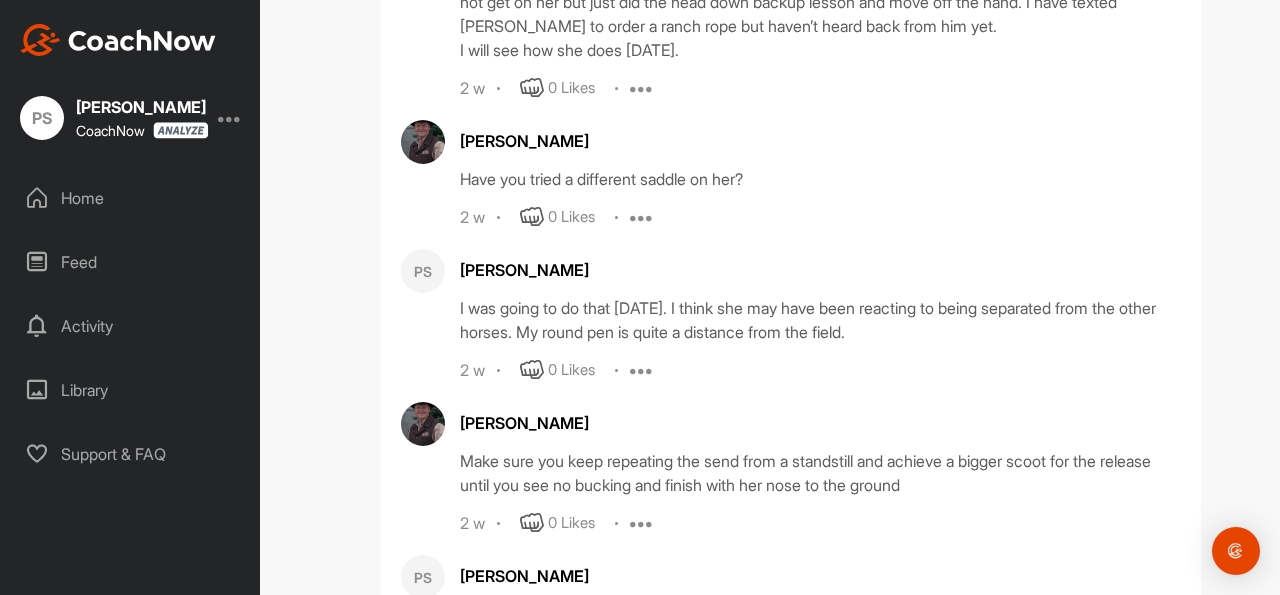 scroll, scrollTop: 0, scrollLeft: 0, axis: both 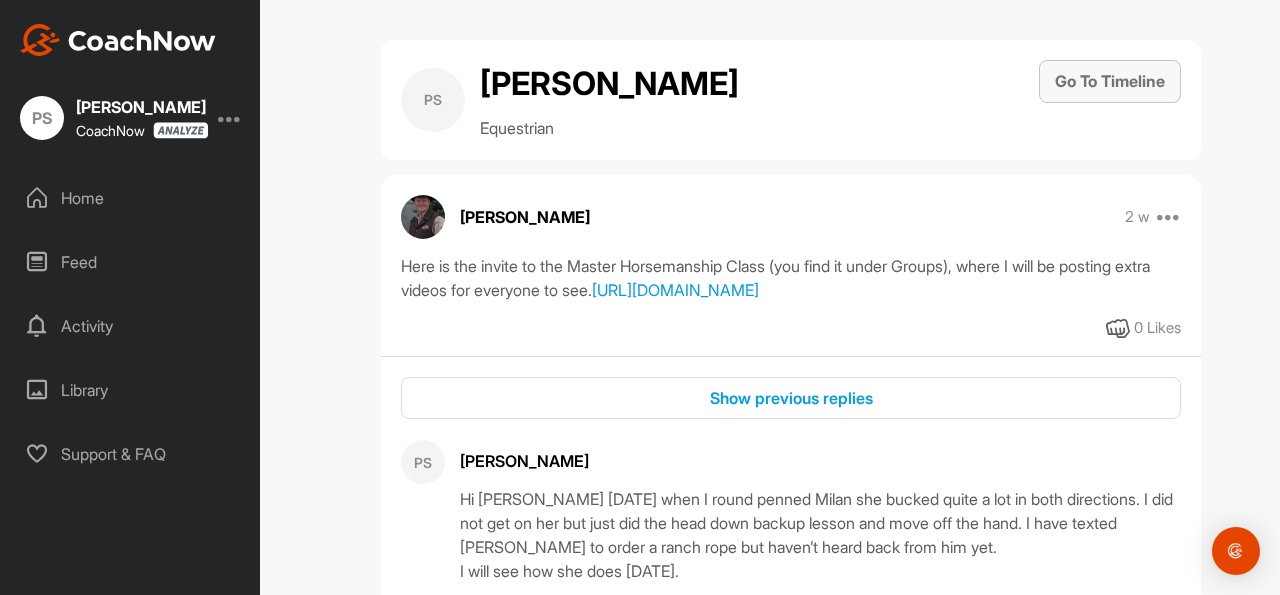 click on "Go To Timeline" at bounding box center [1110, 81] 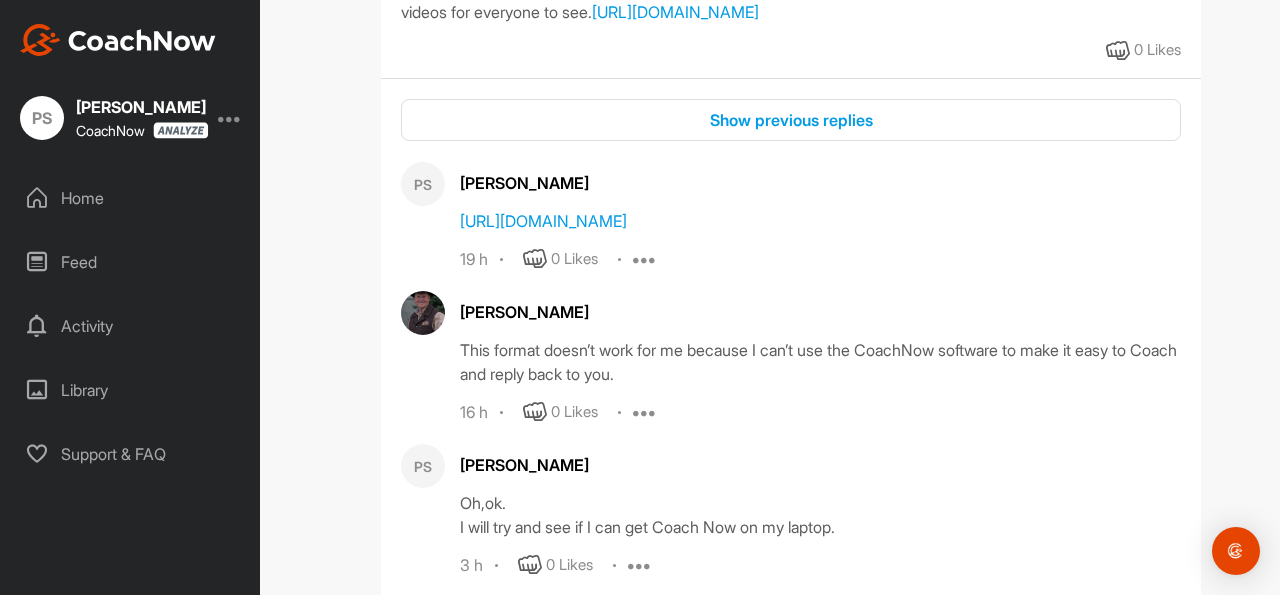 scroll, scrollTop: 0, scrollLeft: 0, axis: both 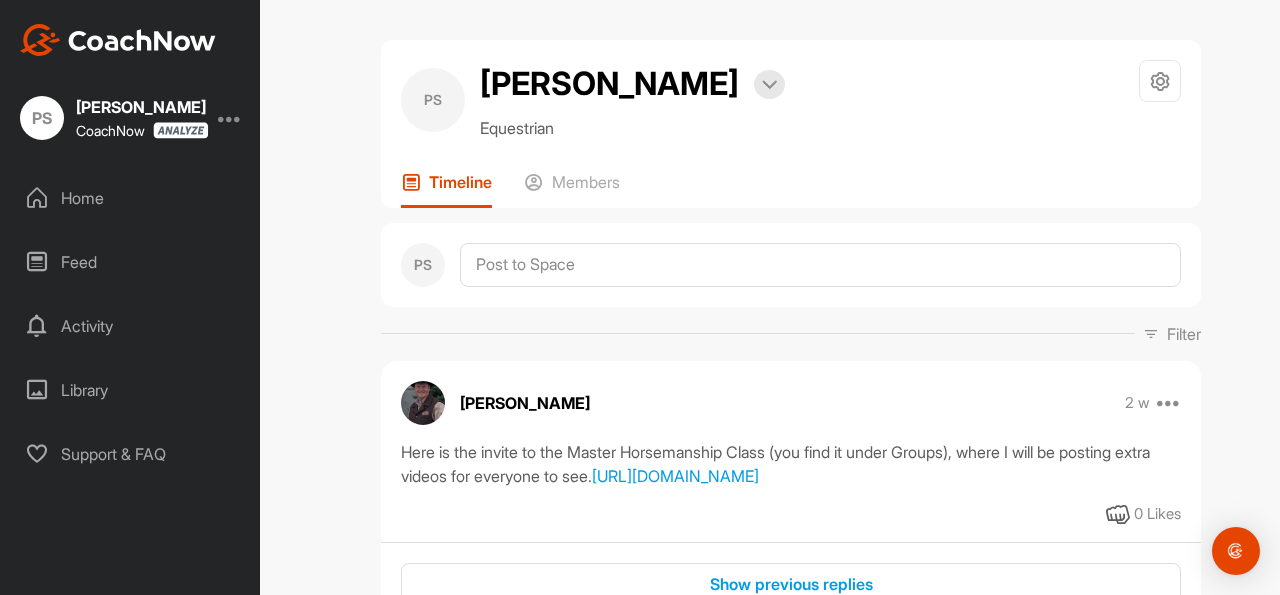 click on "Home" at bounding box center [131, 198] 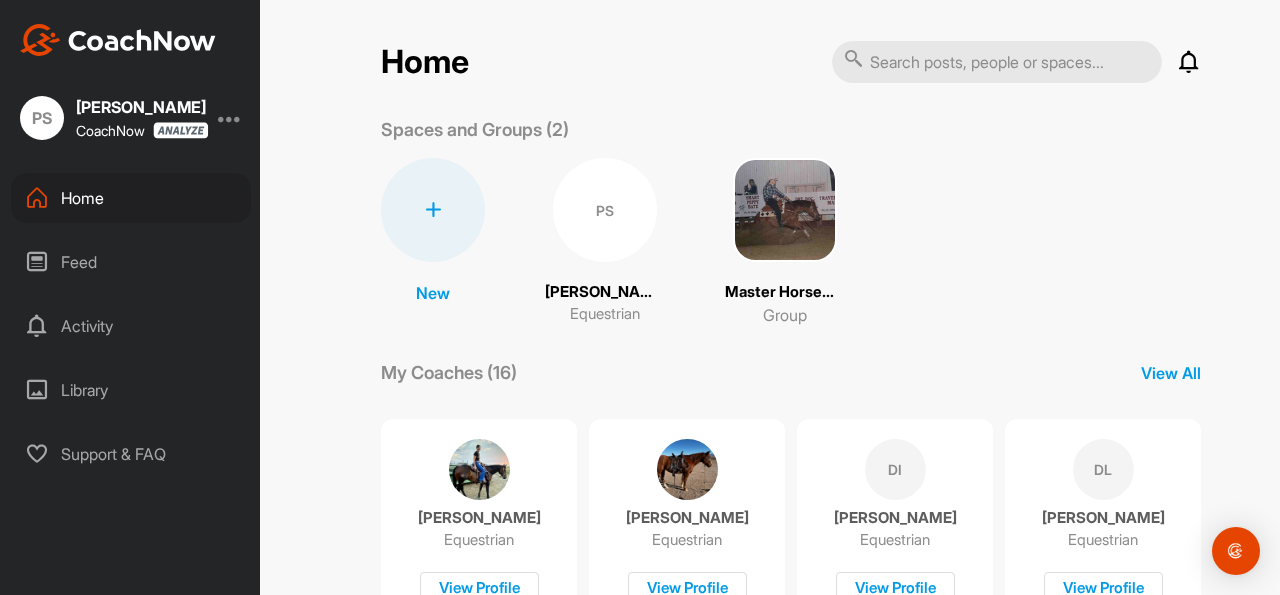 click on "Feed" at bounding box center (131, 262) 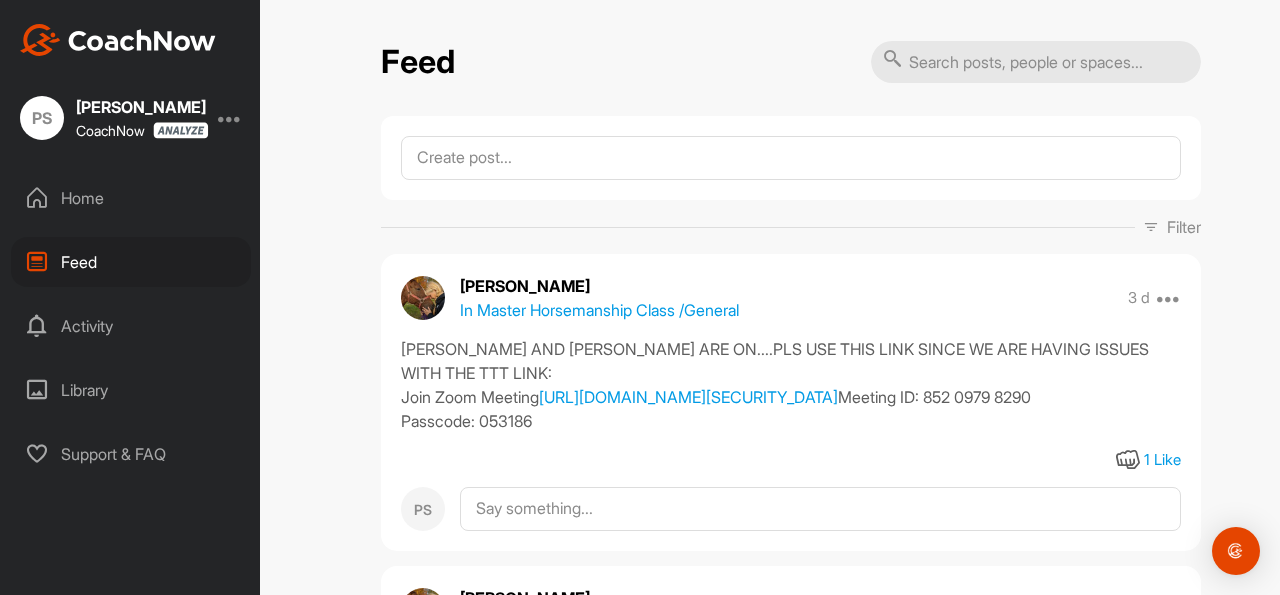click on "Activity" at bounding box center (131, 326) 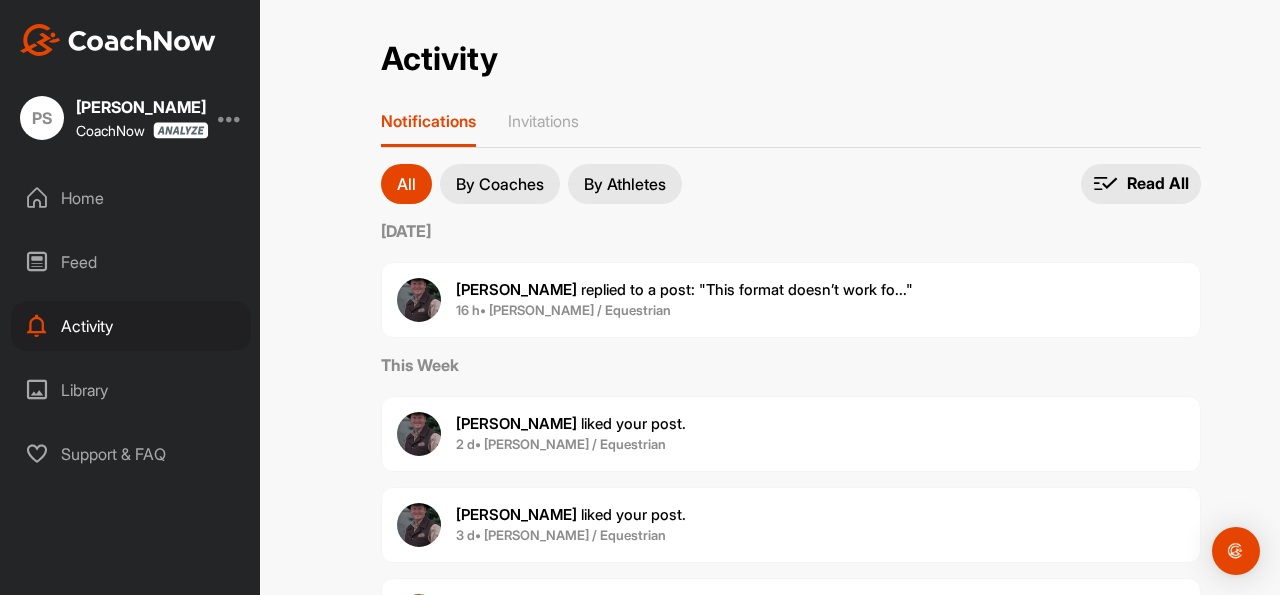 click on "16 h  • [PERSON_NAME] / Equestrian" at bounding box center [563, 310] 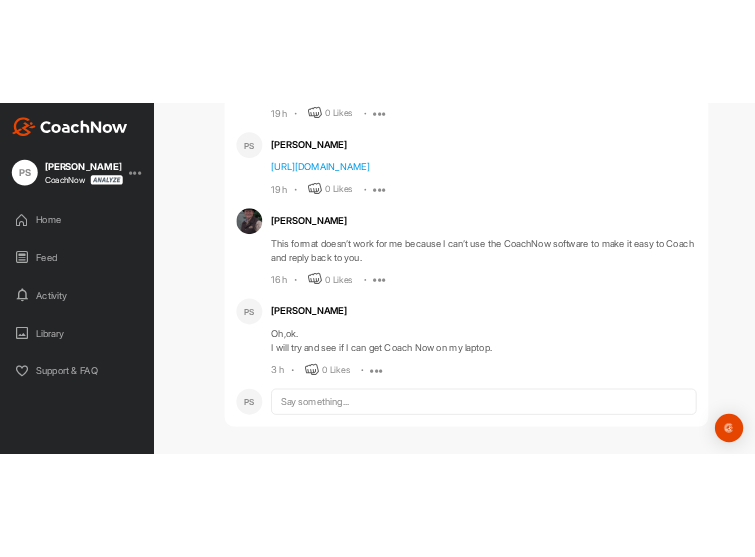 scroll, scrollTop: 4065, scrollLeft: 0, axis: vertical 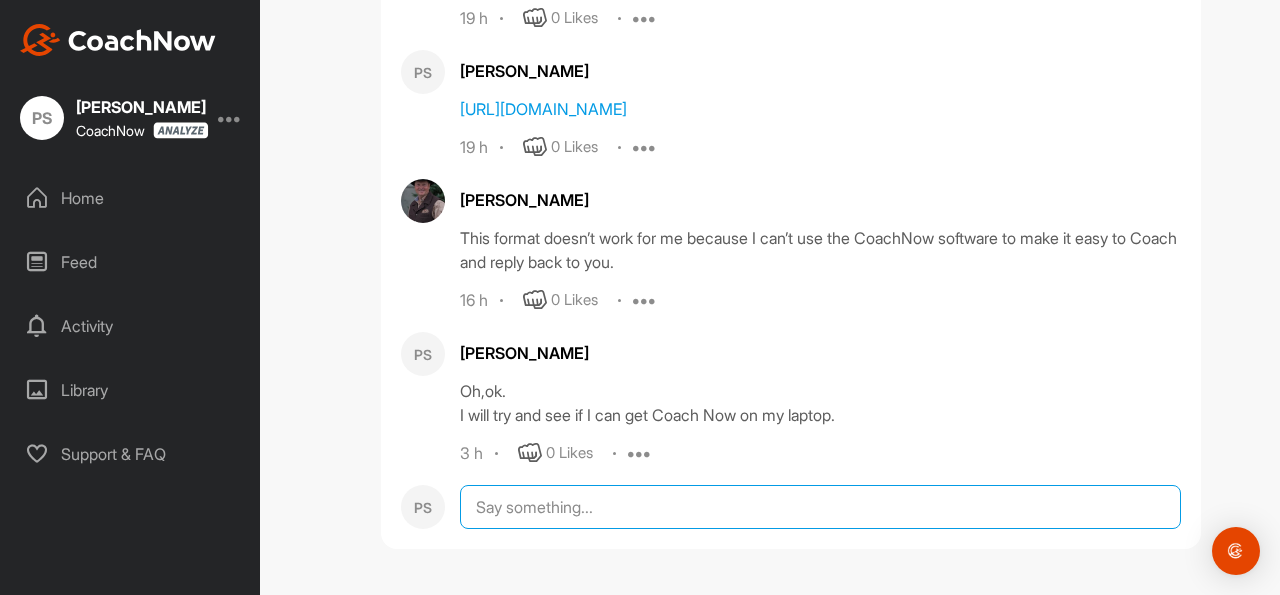 click at bounding box center (820, 507) 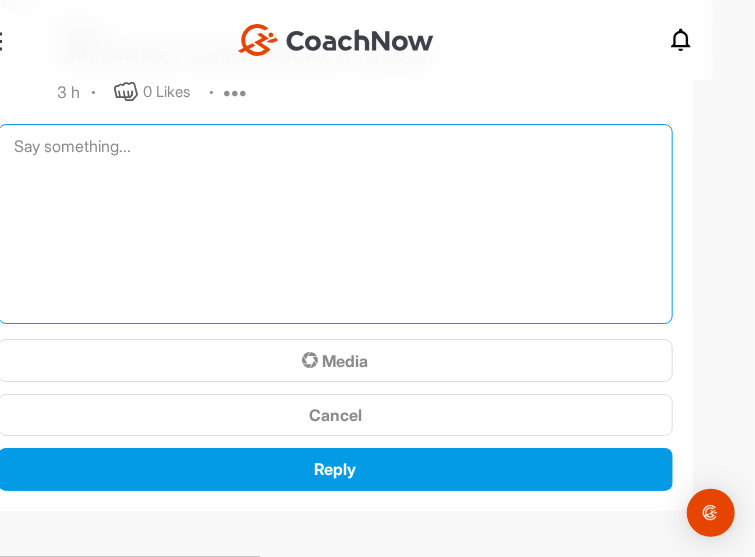 scroll, scrollTop: 4747, scrollLeft: 0, axis: vertical 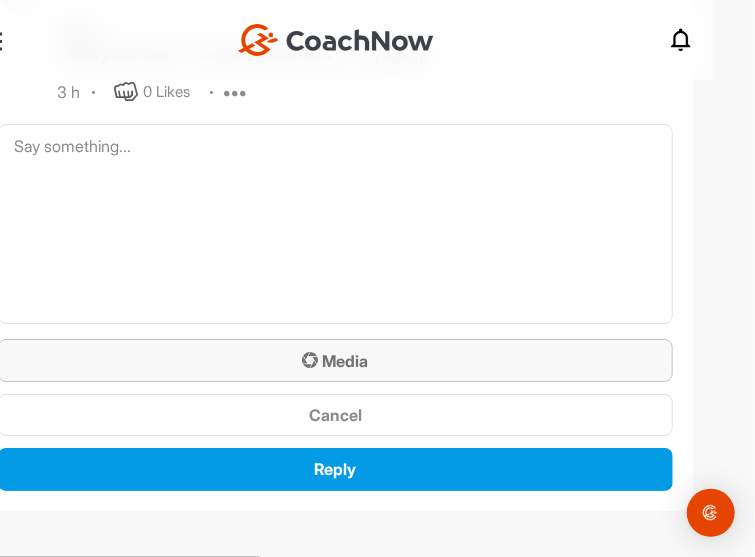 click on "Media" at bounding box center (336, 361) 